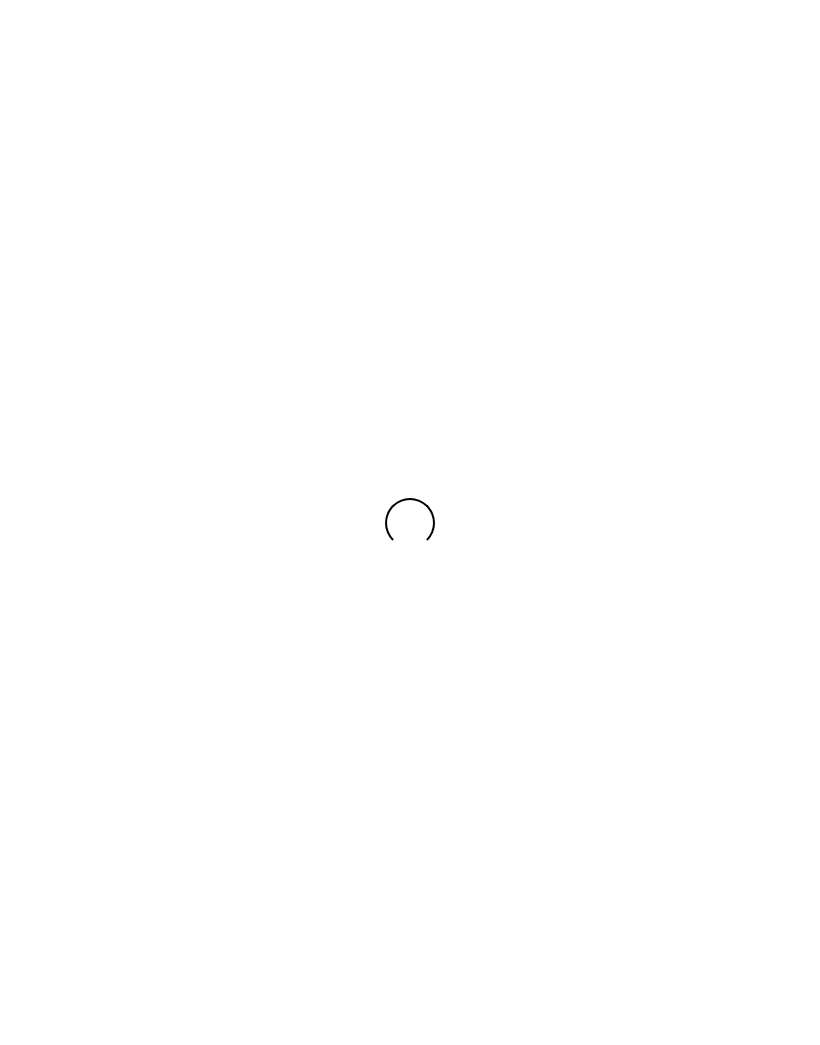 scroll, scrollTop: 0, scrollLeft: 0, axis: both 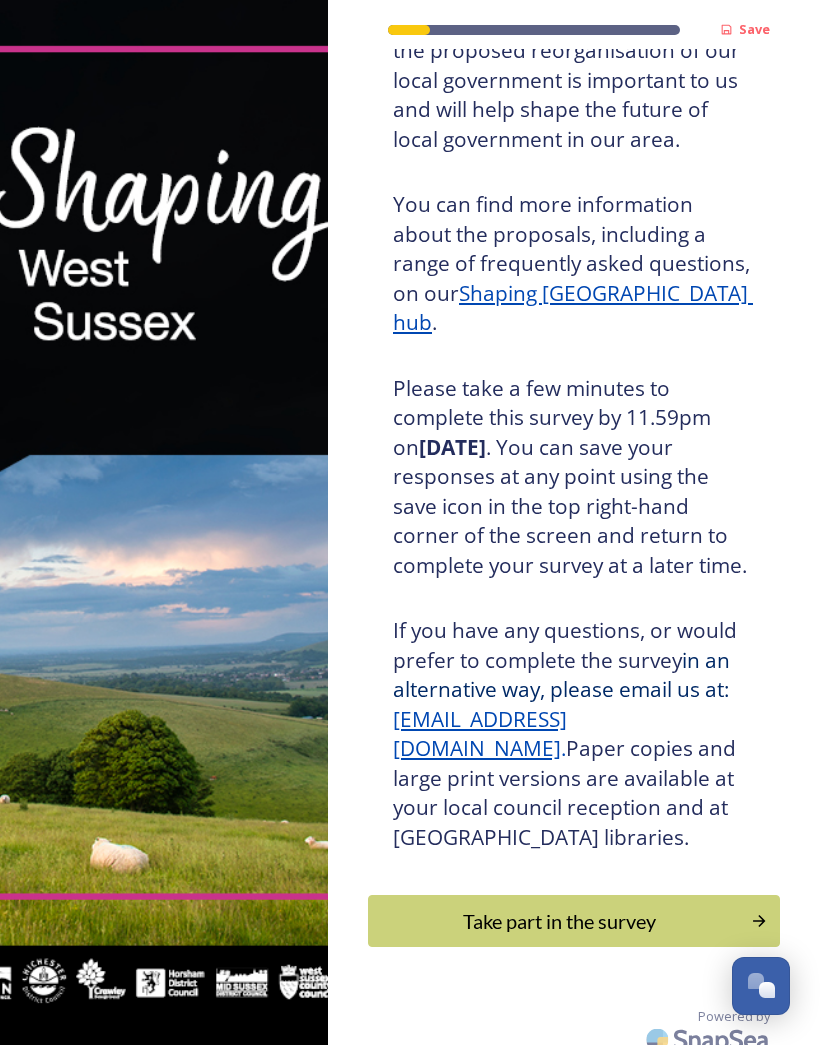 click on "Take part in the survey" at bounding box center (559, 921) 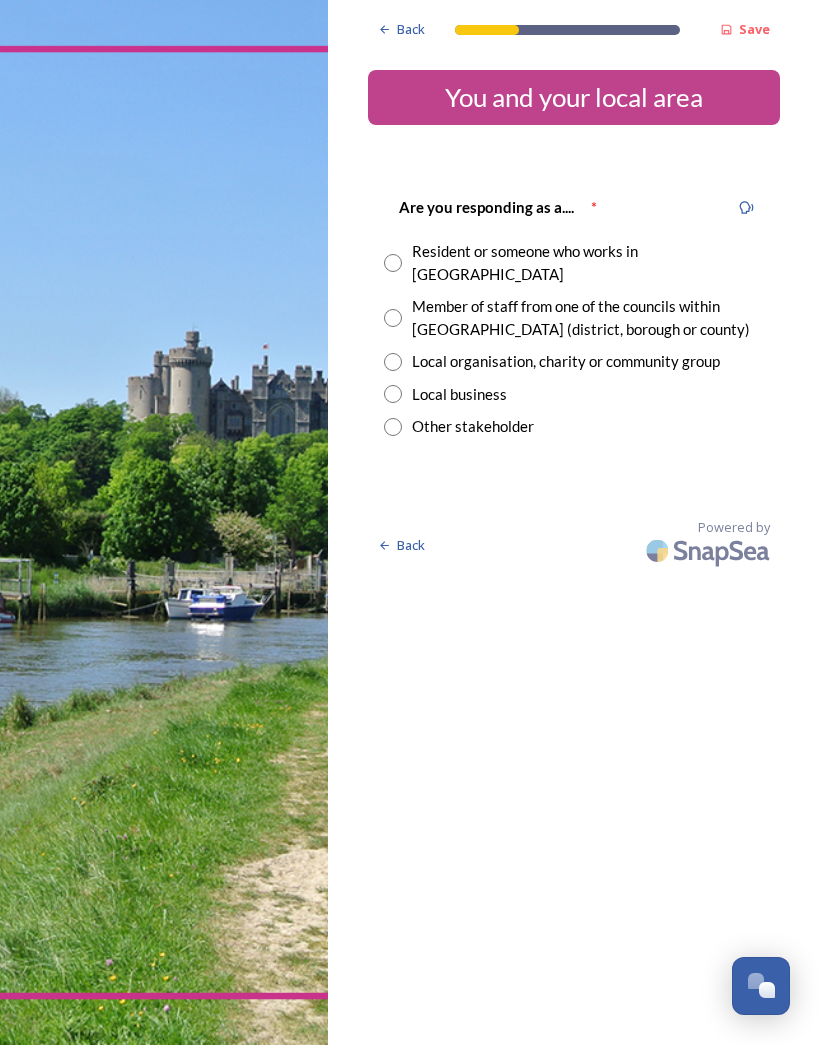 click at bounding box center (393, 263) 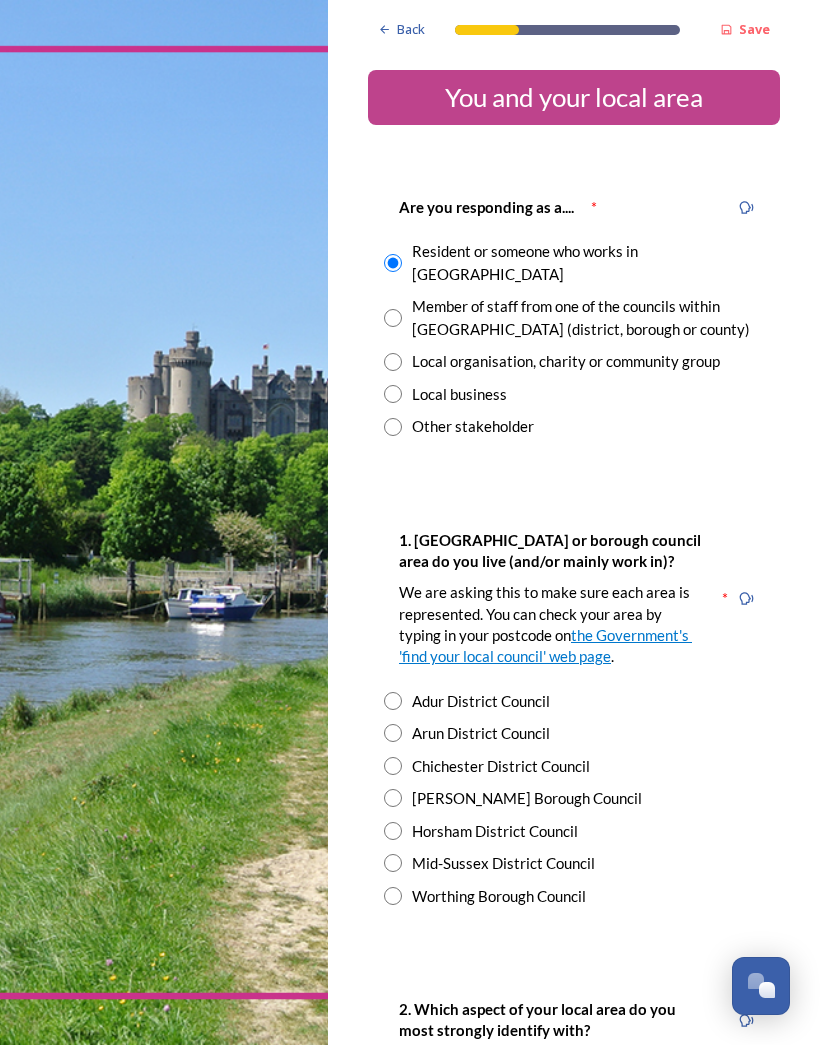 click on "Mid-Sussex District Council" at bounding box center (503, 863) 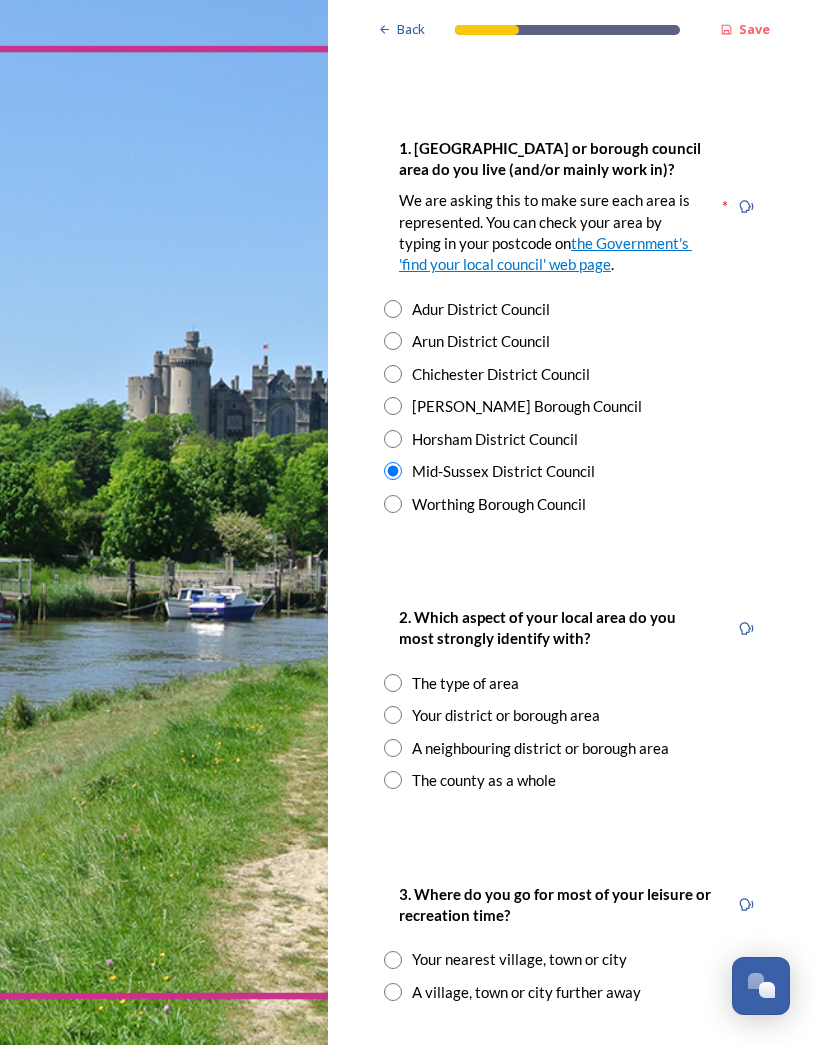 scroll, scrollTop: 392, scrollLeft: 0, axis: vertical 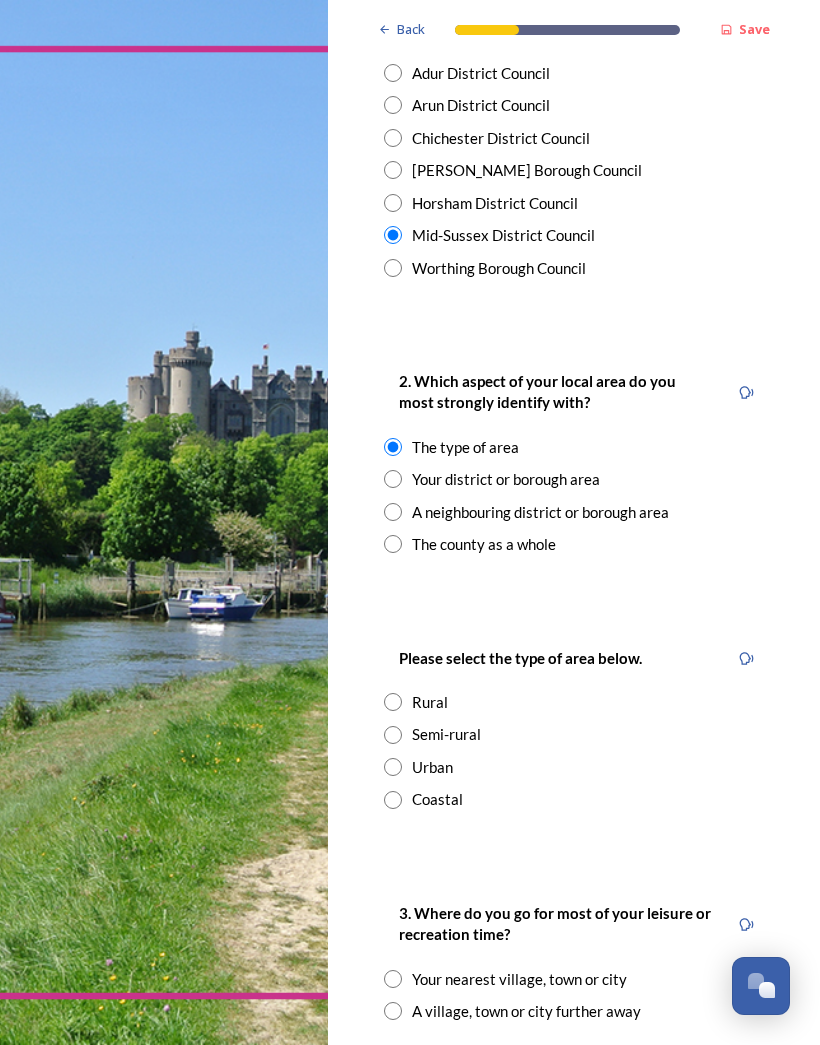 click at bounding box center (393, 479) 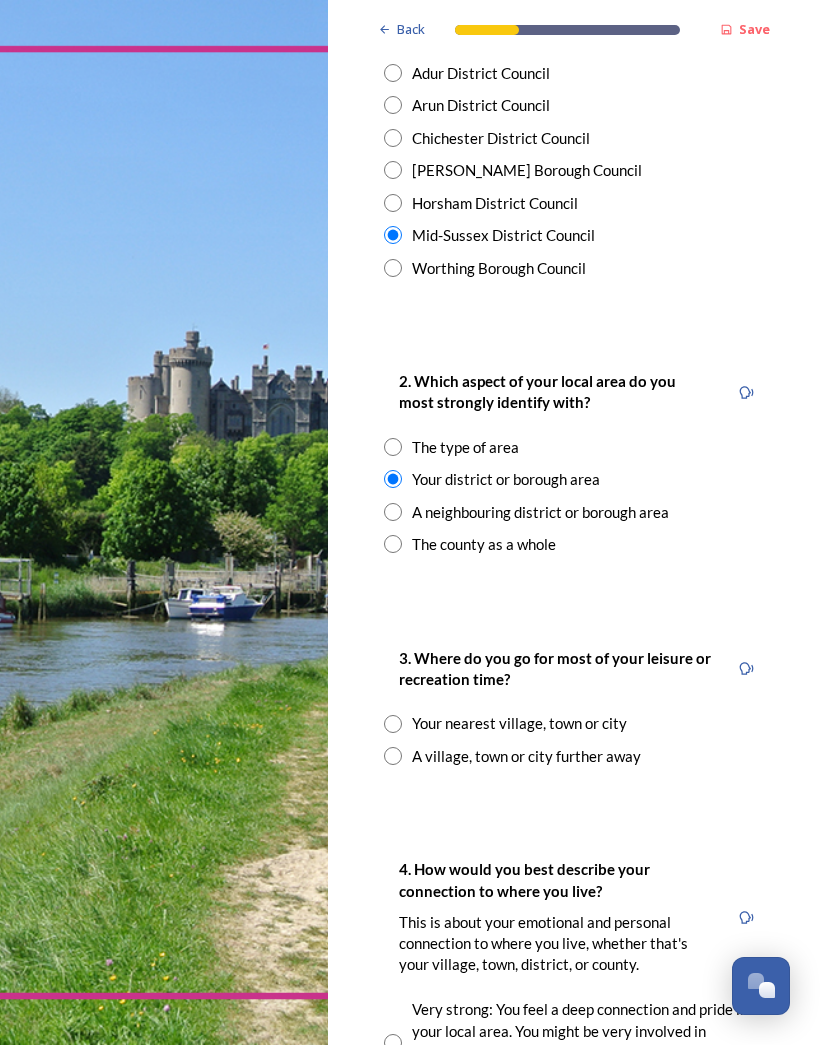 click at bounding box center (393, 756) 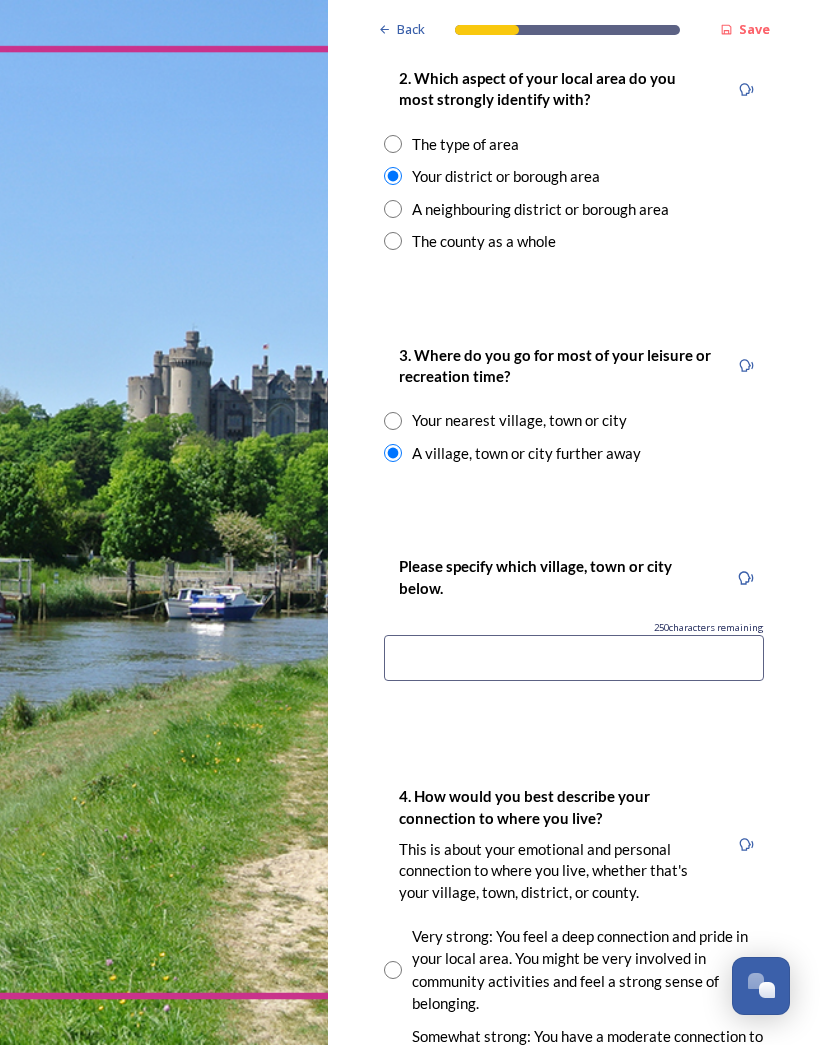 scroll, scrollTop: 928, scrollLeft: 0, axis: vertical 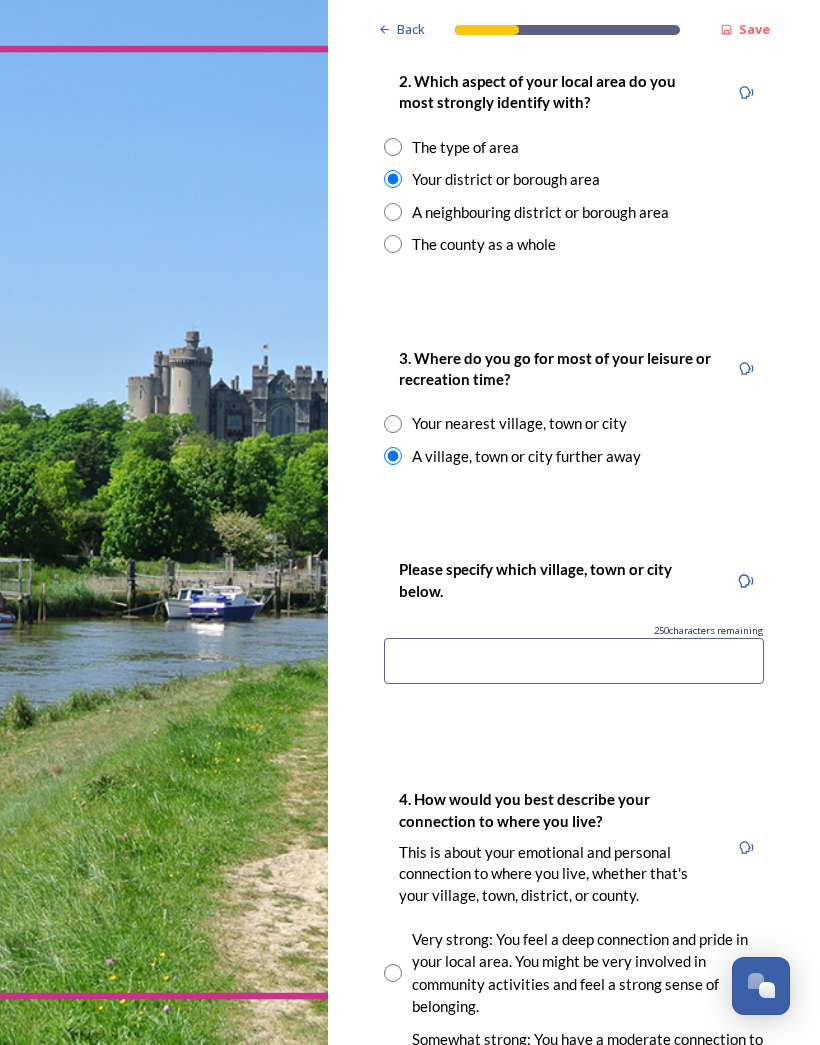 click at bounding box center (574, 661) 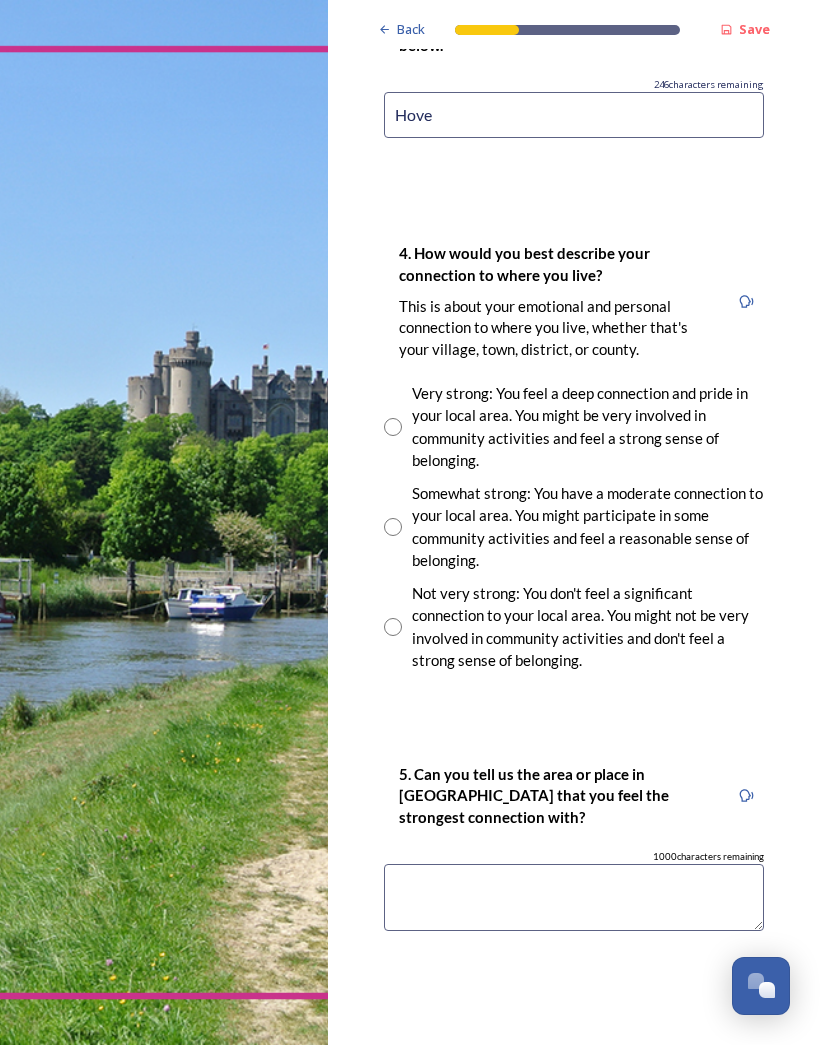 scroll, scrollTop: 1474, scrollLeft: 0, axis: vertical 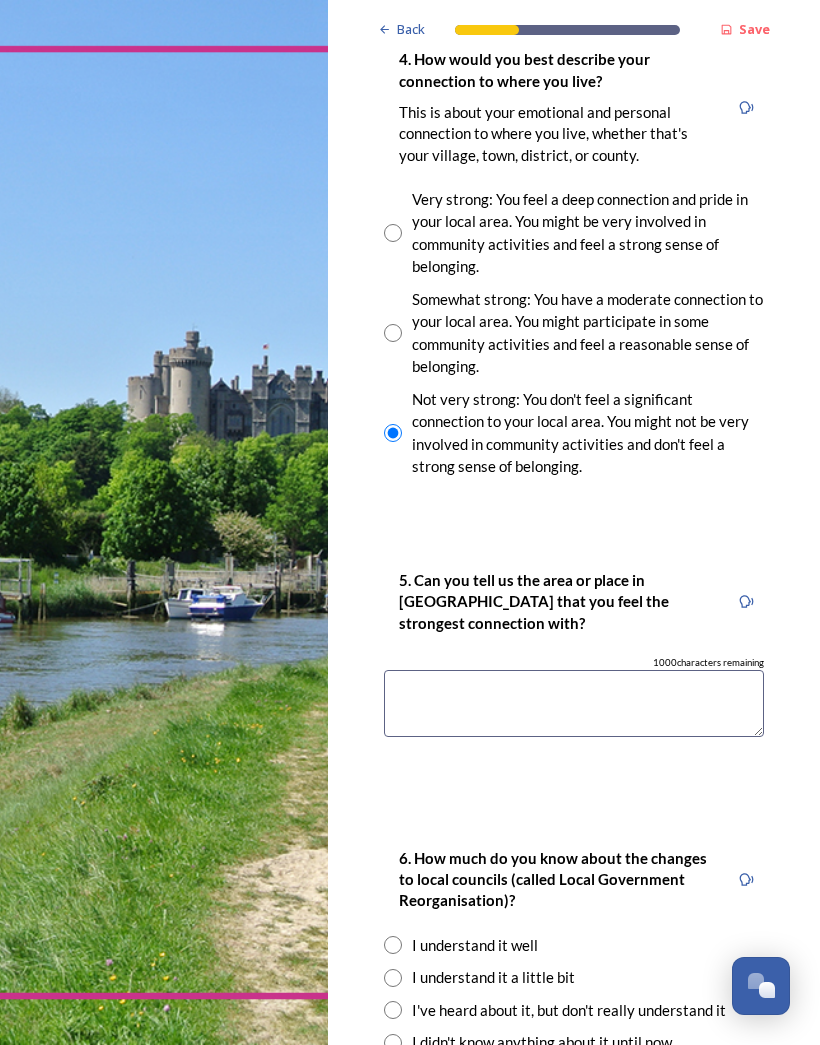 click at bounding box center [574, 703] 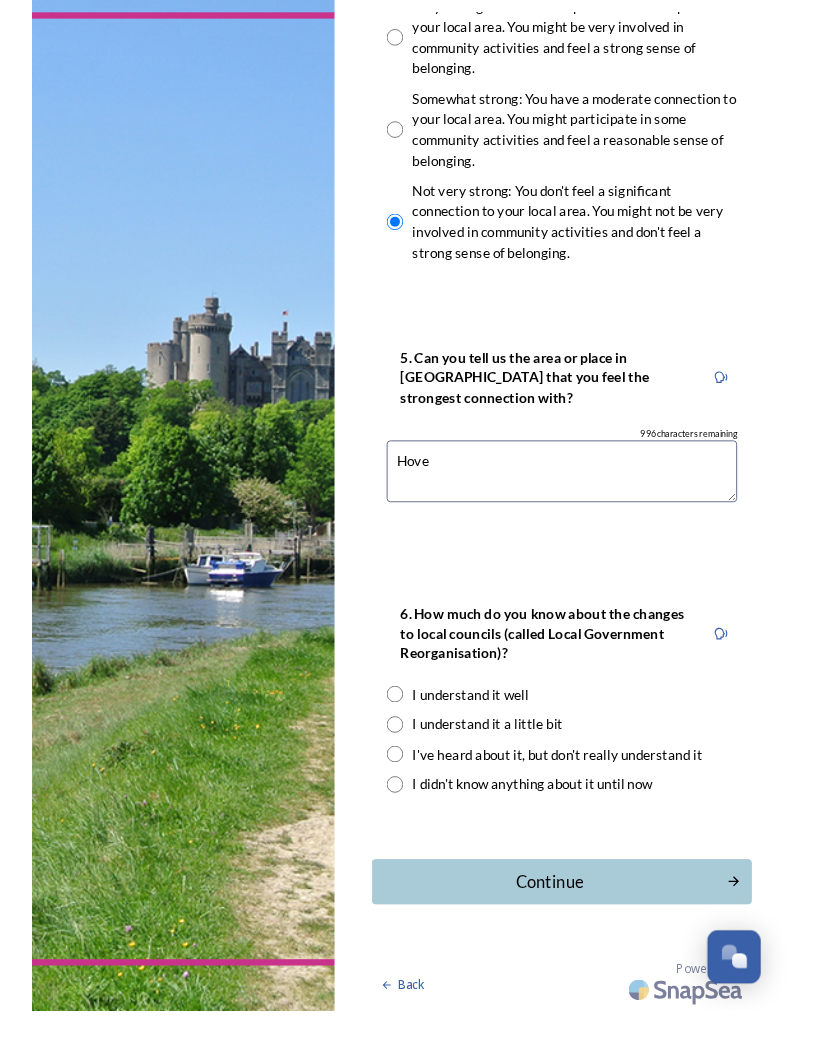scroll, scrollTop: 1773, scrollLeft: 0, axis: vertical 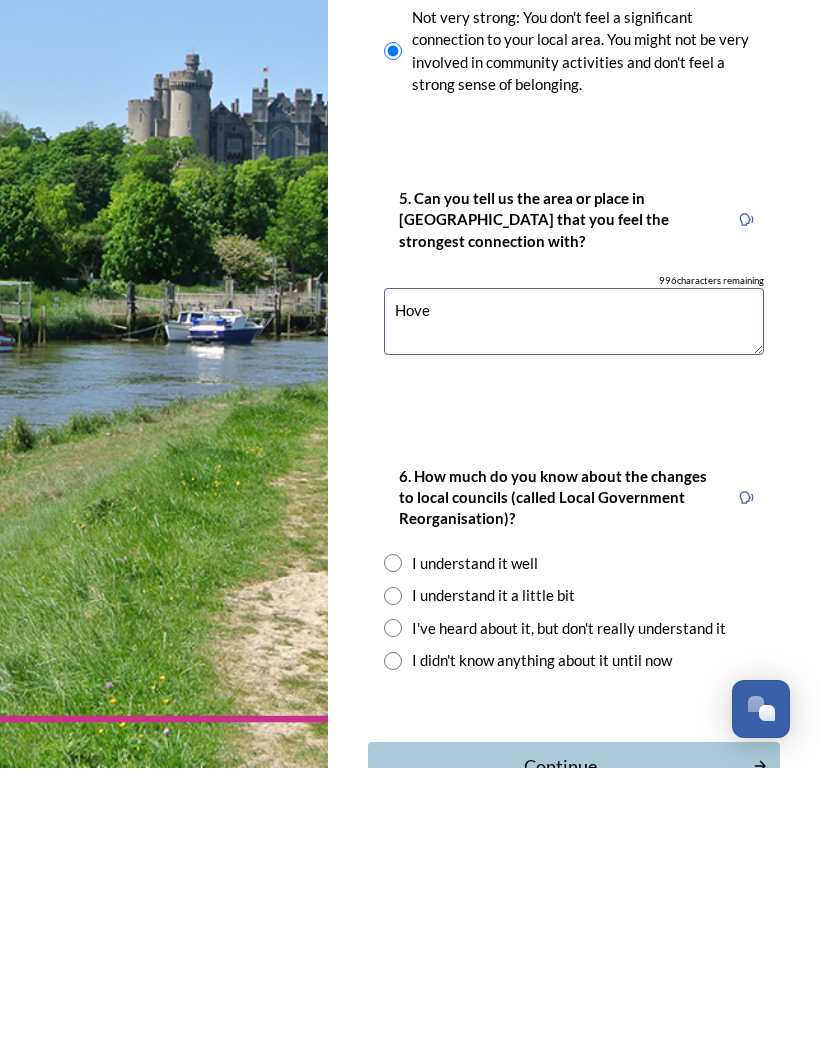 type on "Hove" 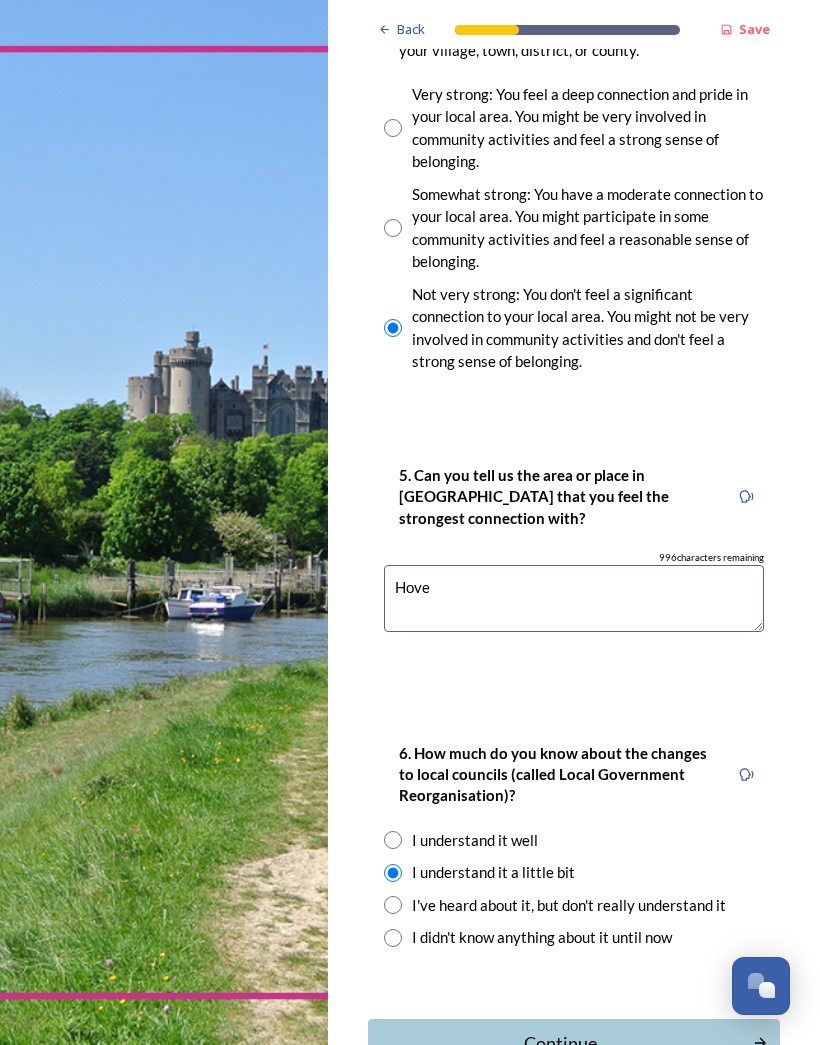 click on "Continue" at bounding box center (560, 1043) 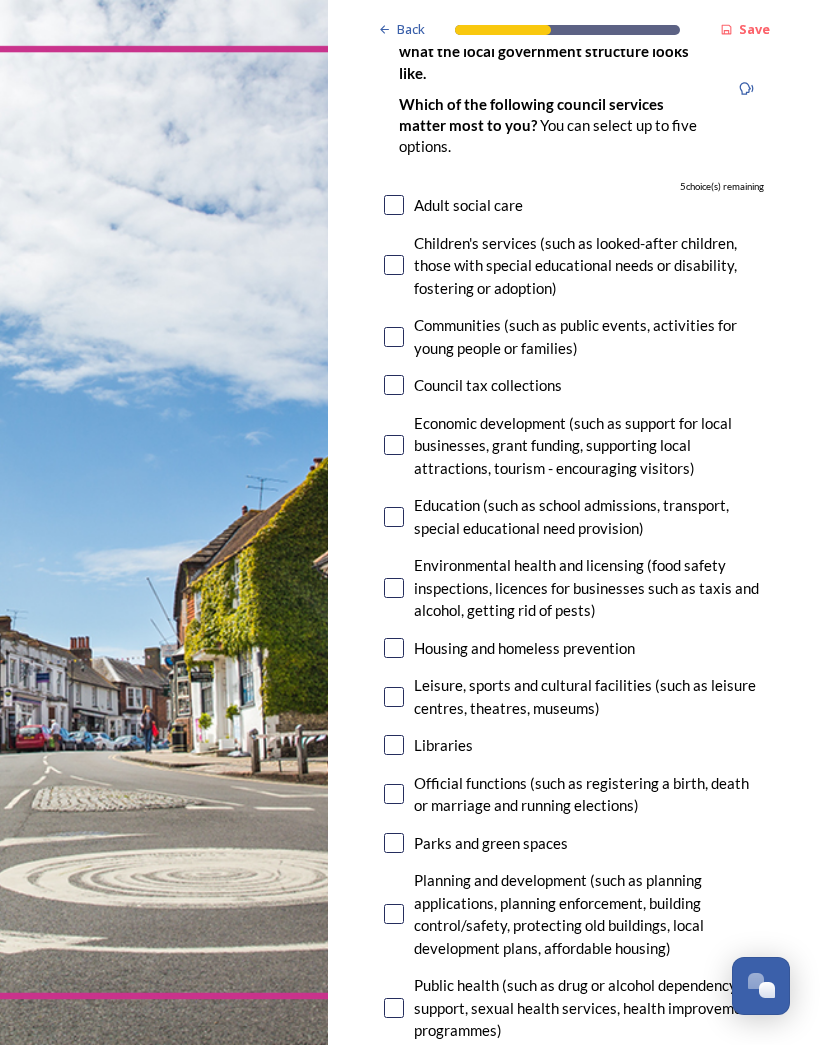scroll, scrollTop: 177, scrollLeft: 0, axis: vertical 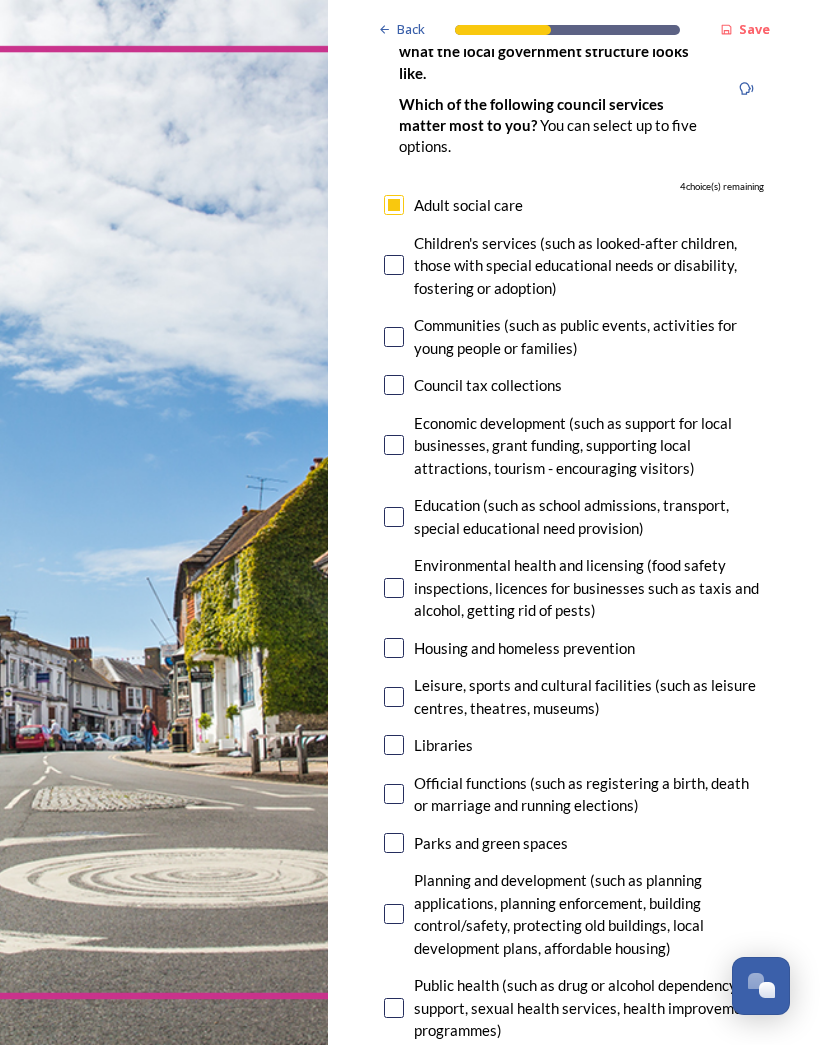 click at bounding box center [394, 843] 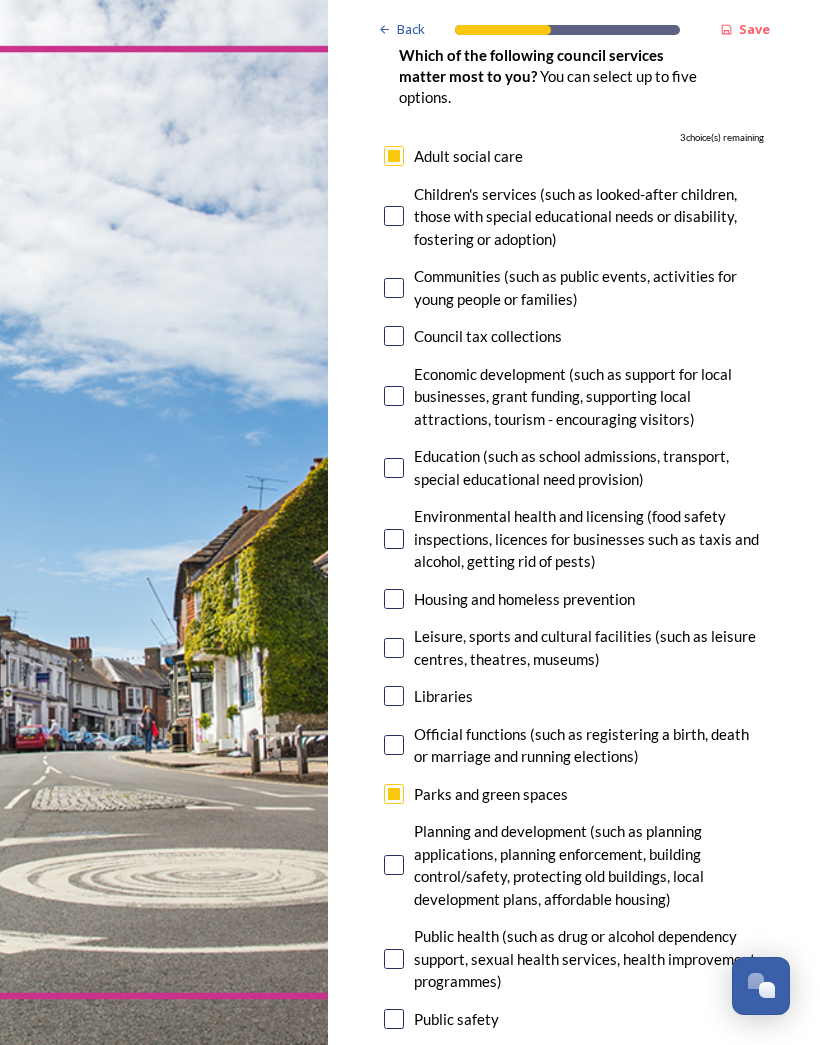 scroll, scrollTop: 226, scrollLeft: 0, axis: vertical 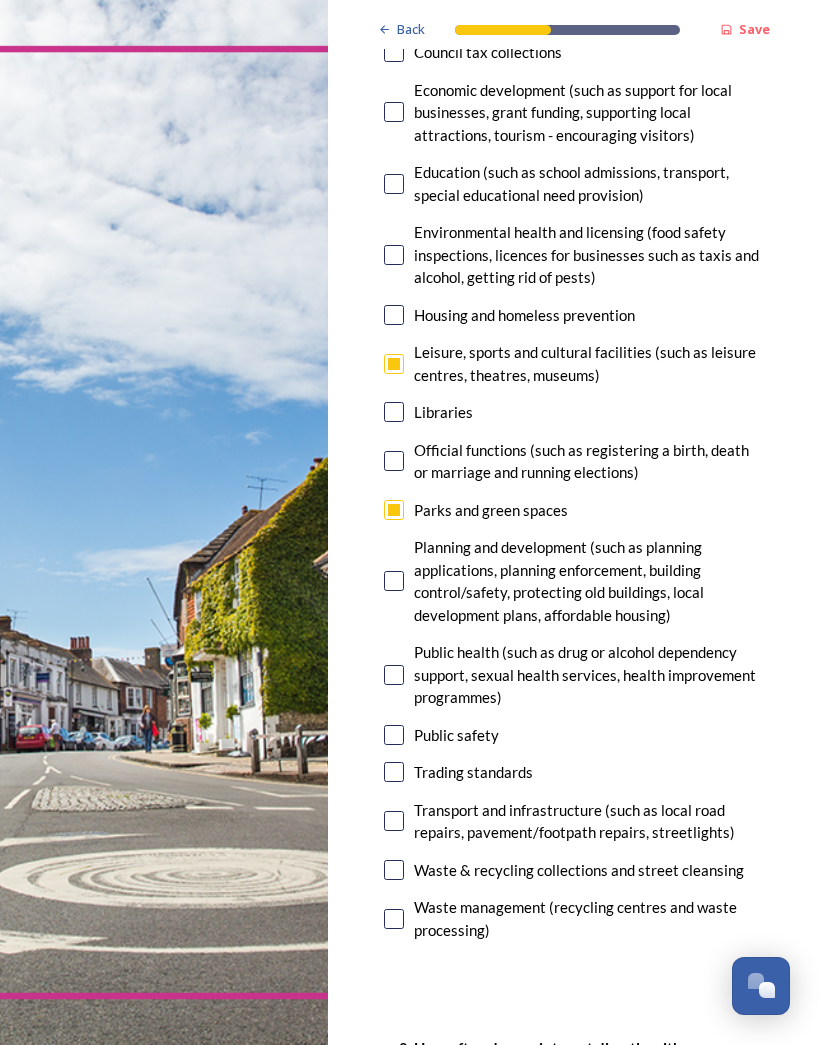 click at bounding box center (394, 821) 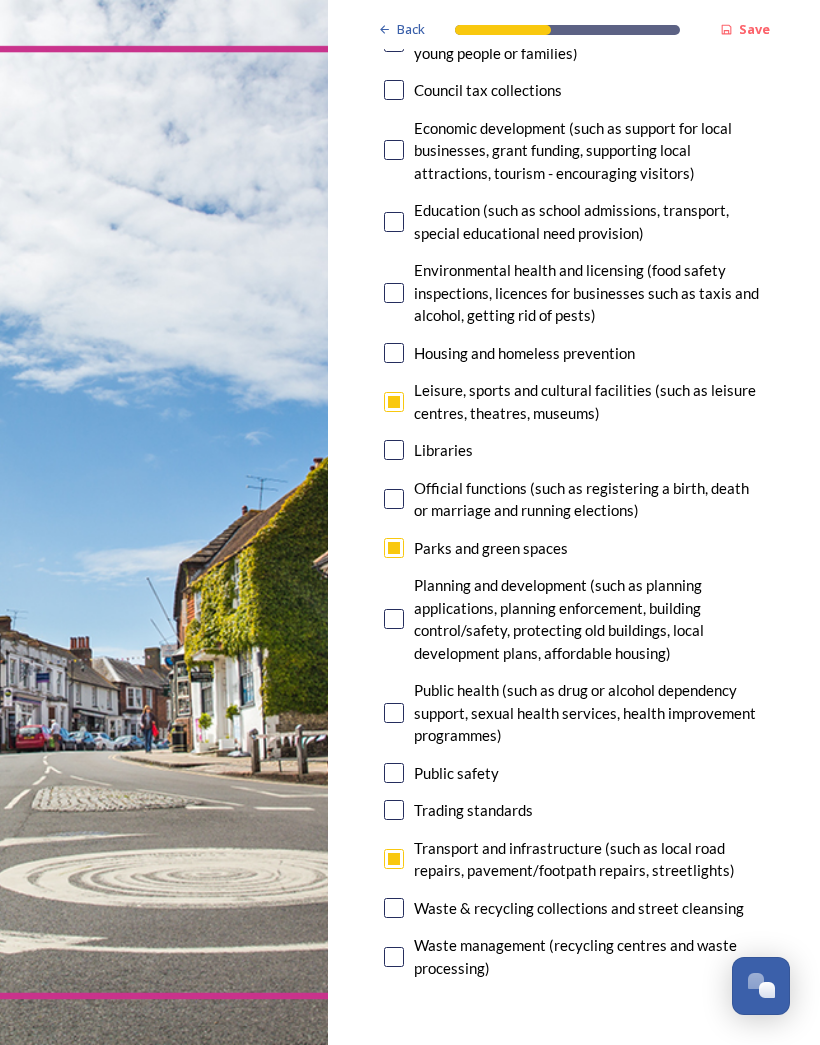 scroll, scrollTop: 474, scrollLeft: 0, axis: vertical 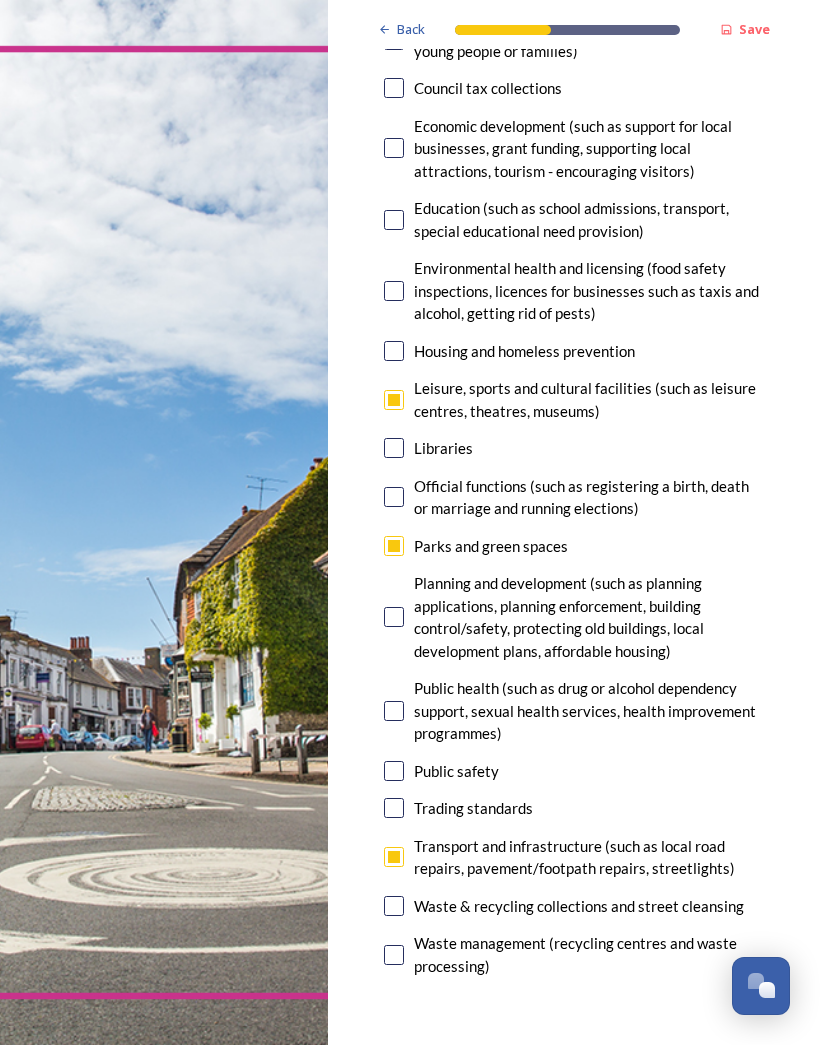 click at bounding box center (394, 351) 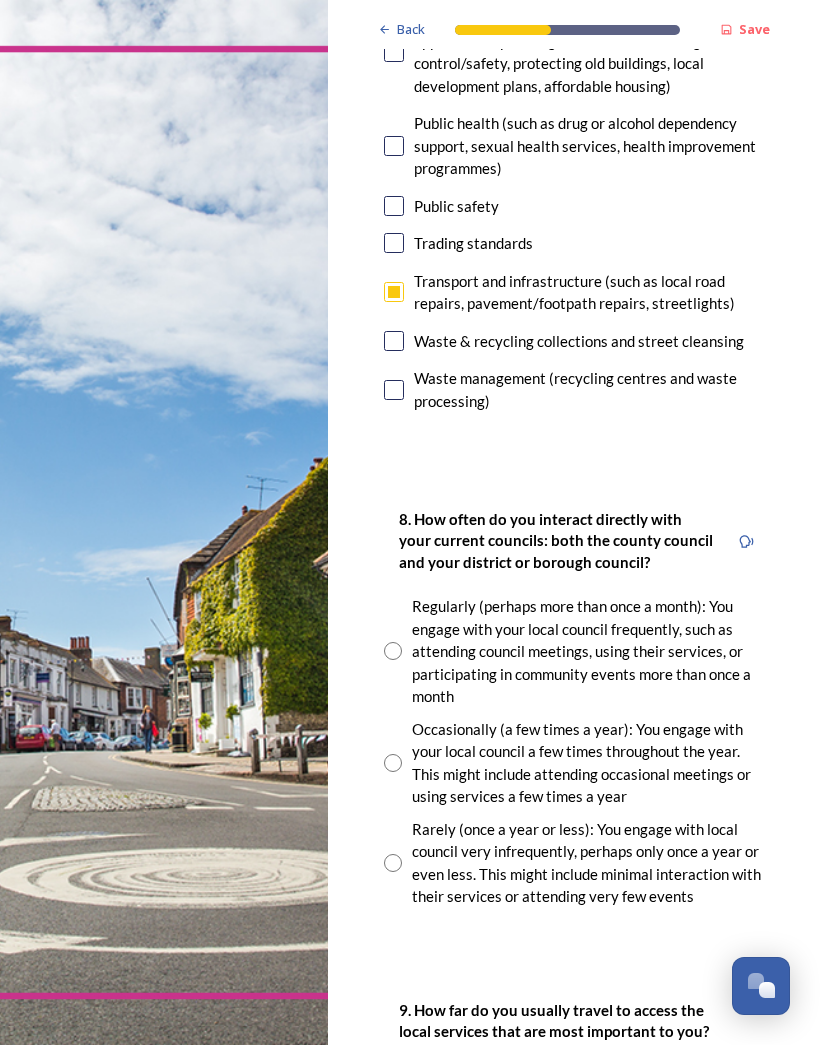 scroll, scrollTop: 1038, scrollLeft: 0, axis: vertical 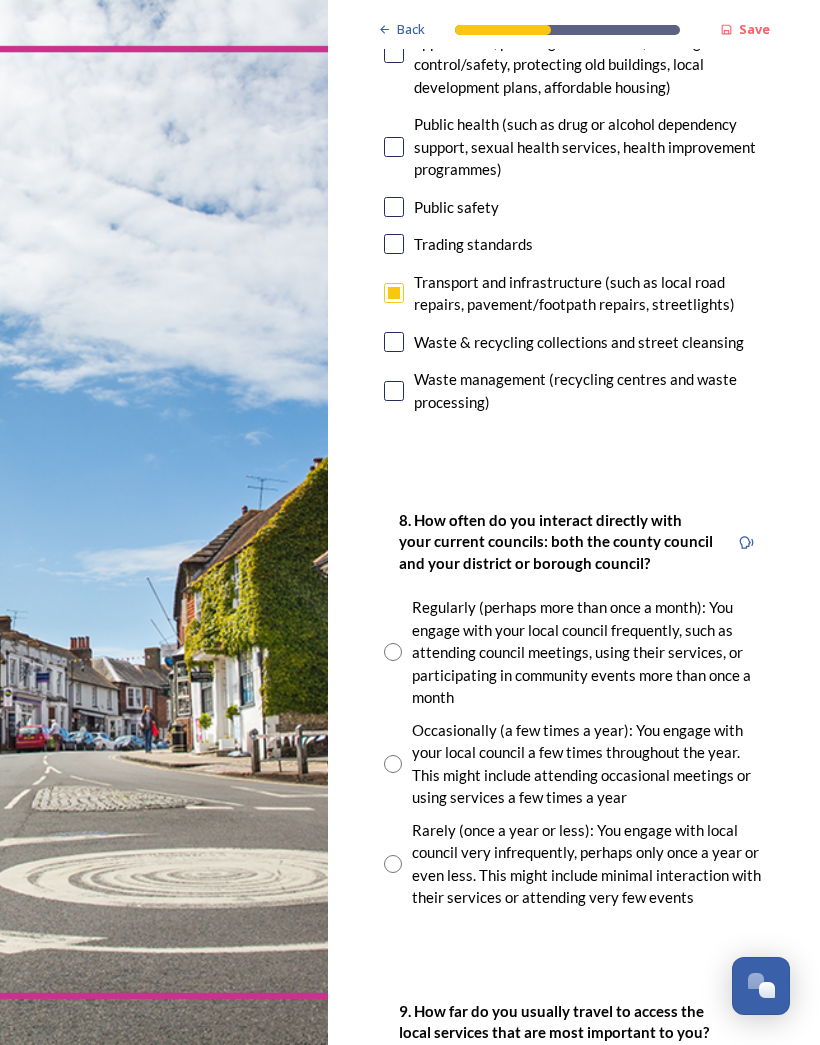 click on "8. How often do you interact directly with your current councils: both the county council and your district or borough council?  Regularly (perhaps more than once a month): You engage with your local council frequently, such as attending council meetings, using their services, or participating in community events more than once a month Occasionally (a few times a year): You engage with your local council a few times throughout the year. This might include attending occasional meetings or using services a few times a year Rarely (once a year or less): You engage with local council very infrequently, perhaps only once a year or even less. This might include minimal interaction with their services or attending very few events" at bounding box center (574, 708) 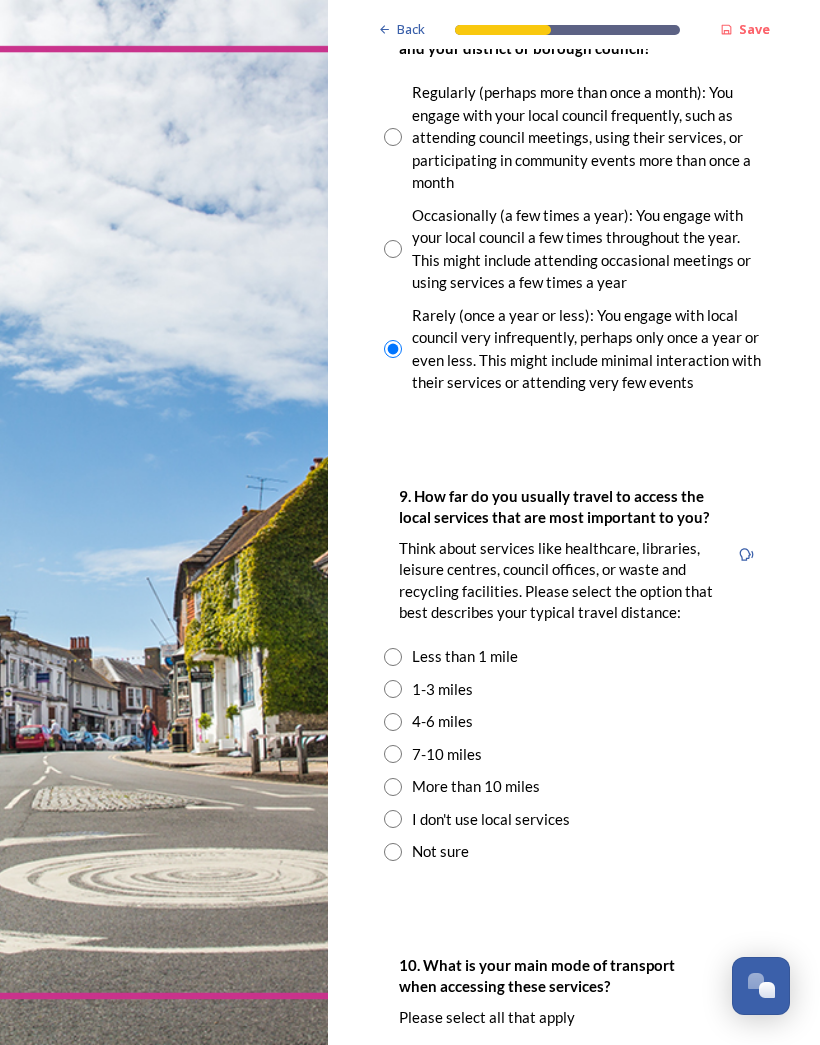 scroll, scrollTop: 1553, scrollLeft: 0, axis: vertical 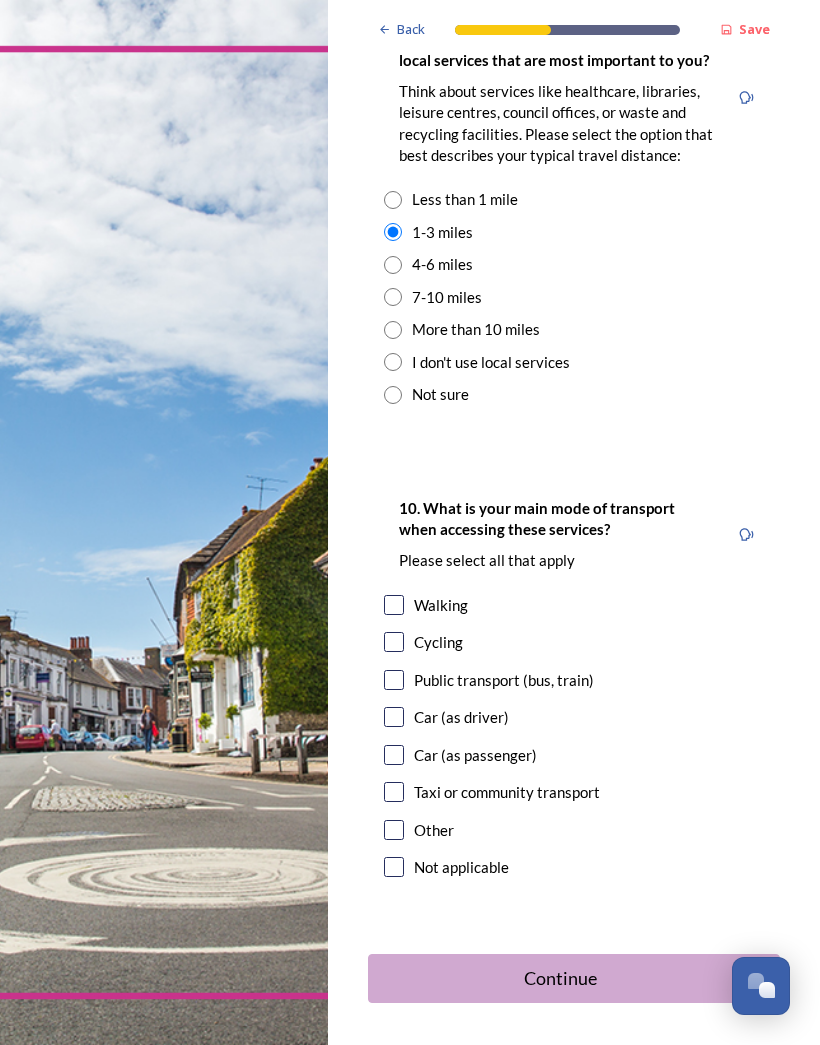click at bounding box center (394, 717) 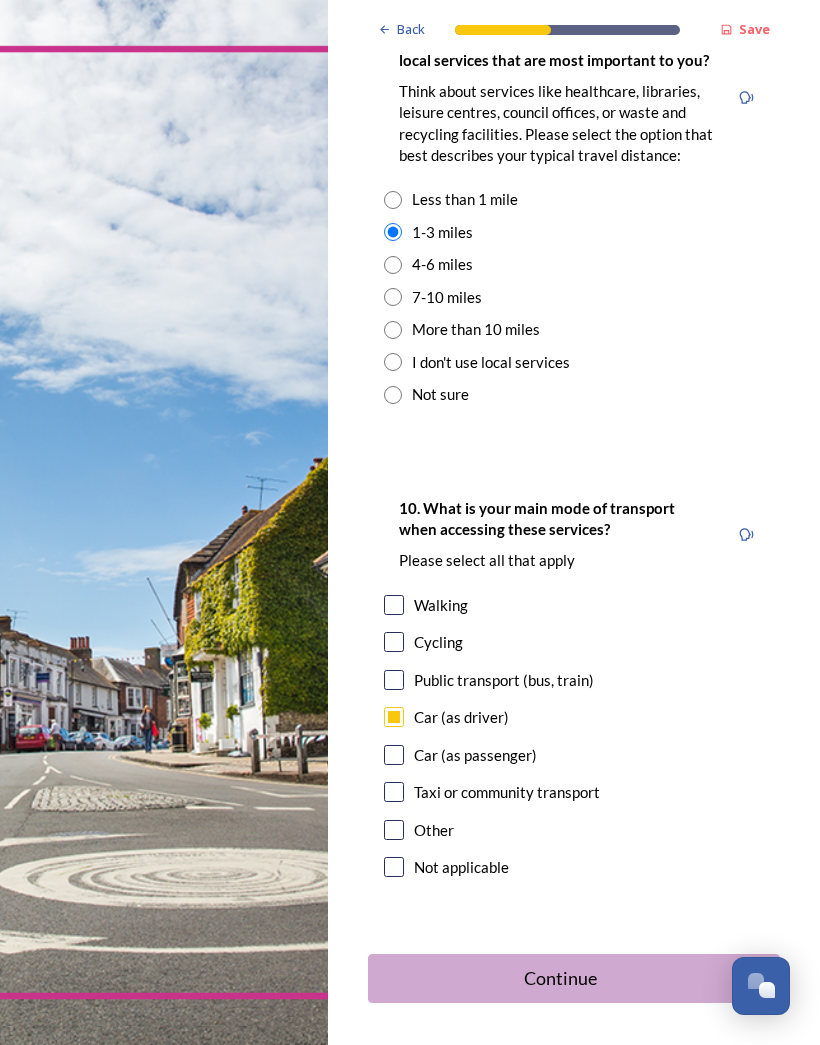 click on "Continue" at bounding box center (560, 978) 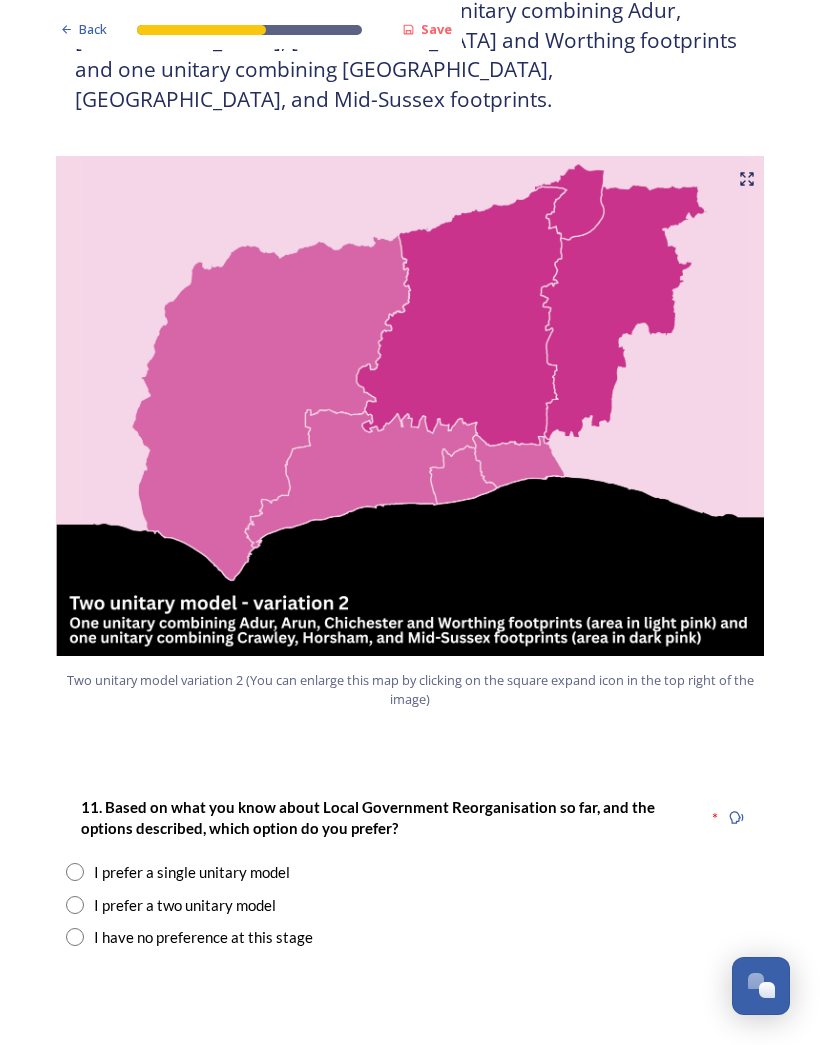 scroll, scrollTop: 2003, scrollLeft: 0, axis: vertical 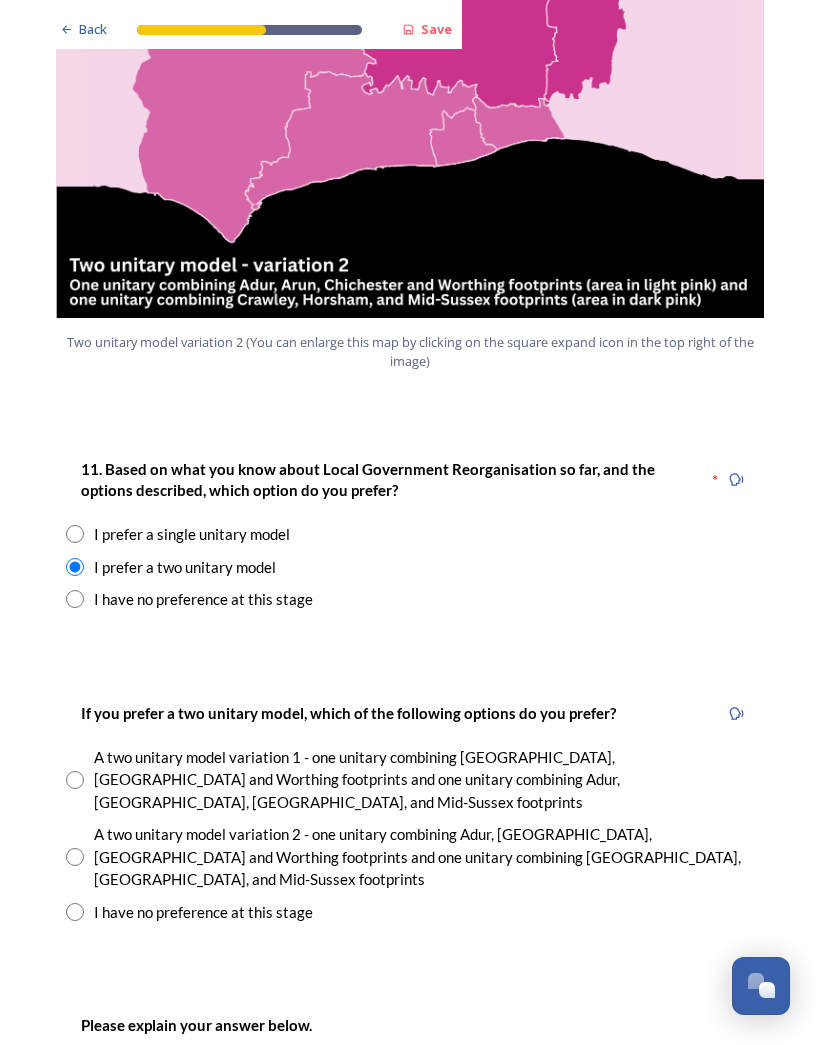 click at bounding box center [75, 857] 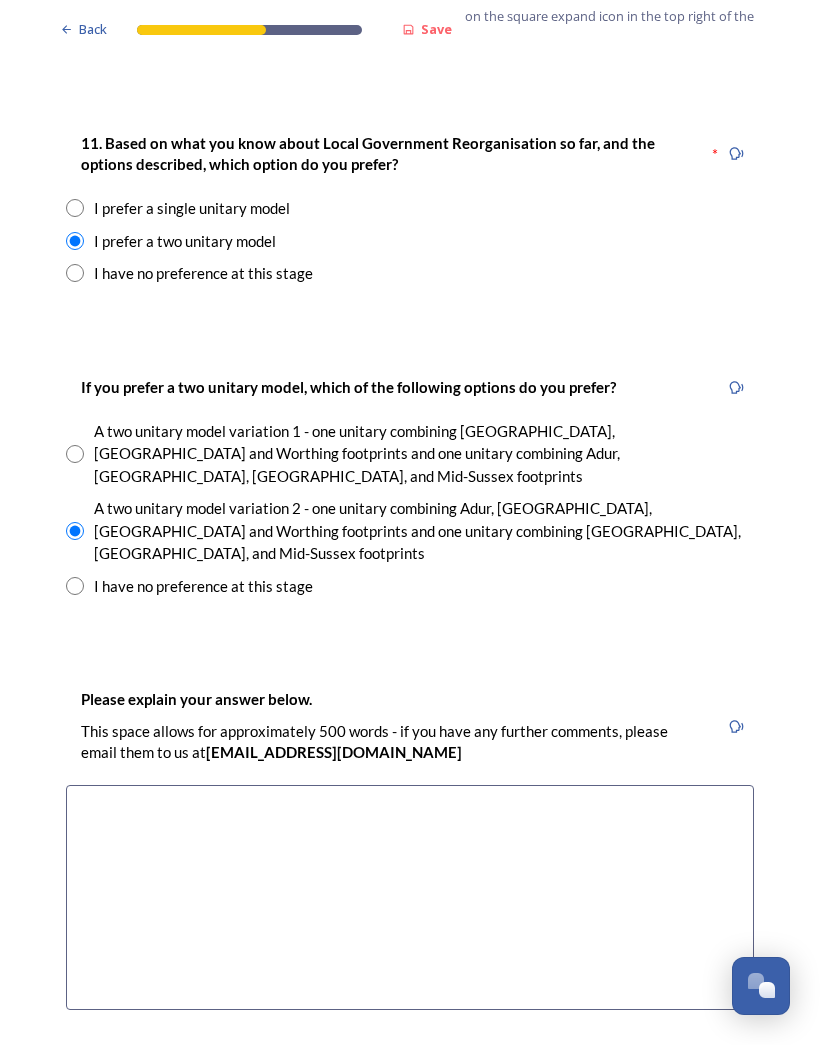 scroll, scrollTop: 2664, scrollLeft: 0, axis: vertical 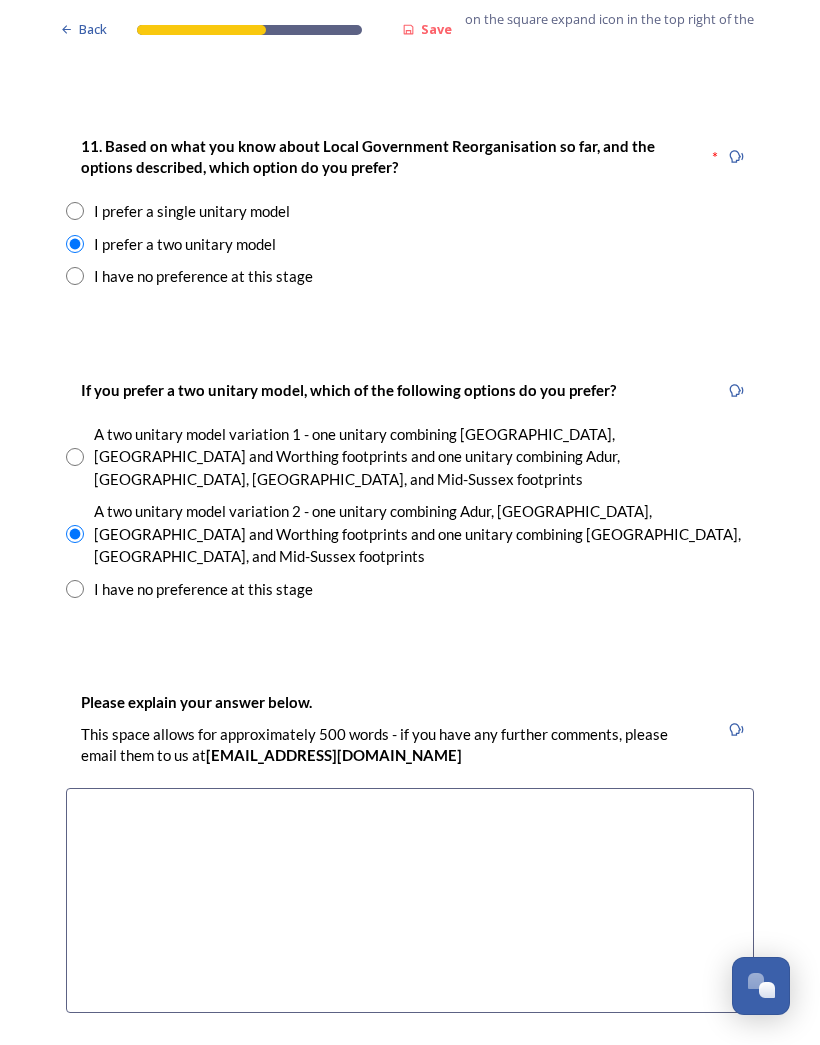 click at bounding box center [410, 900] 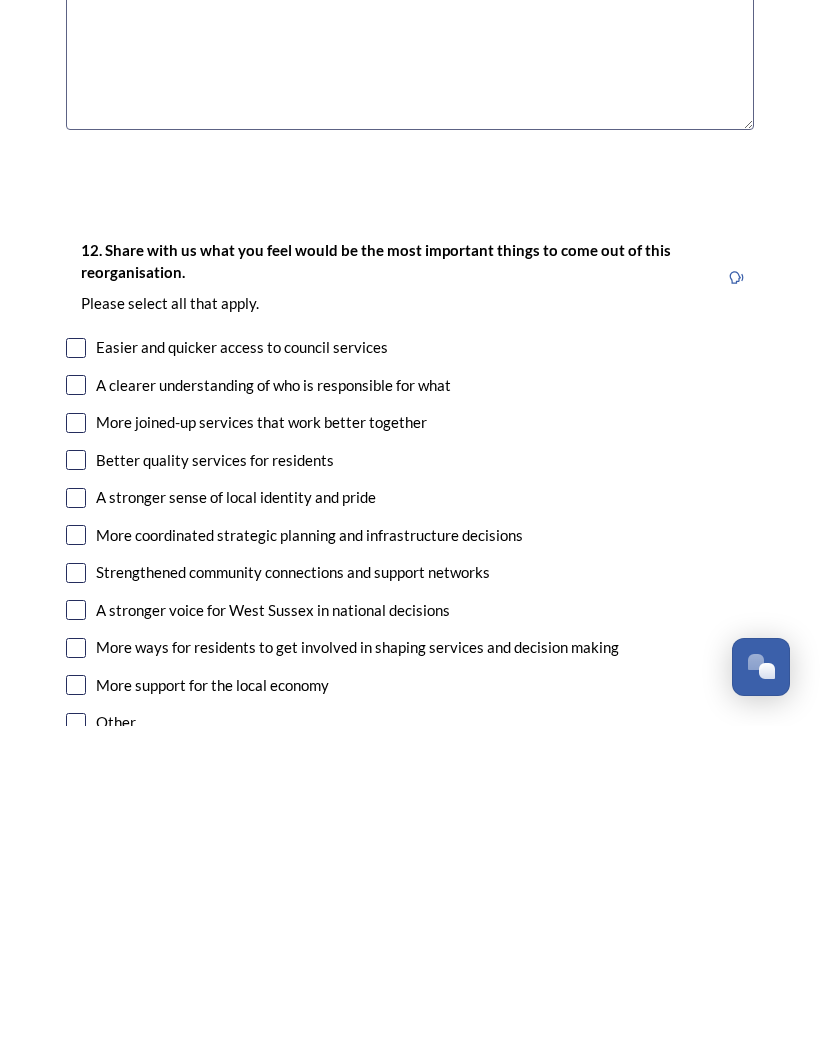 scroll, scrollTop: 3228, scrollLeft: 0, axis: vertical 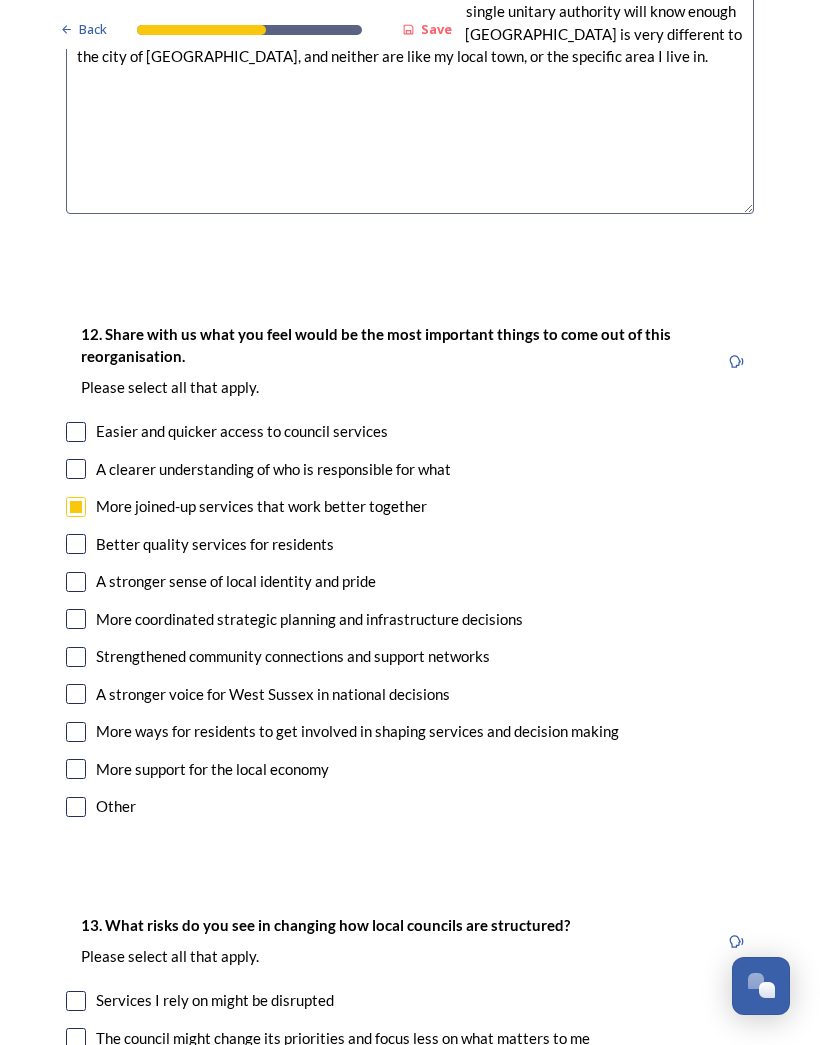 click at bounding box center [76, 469] 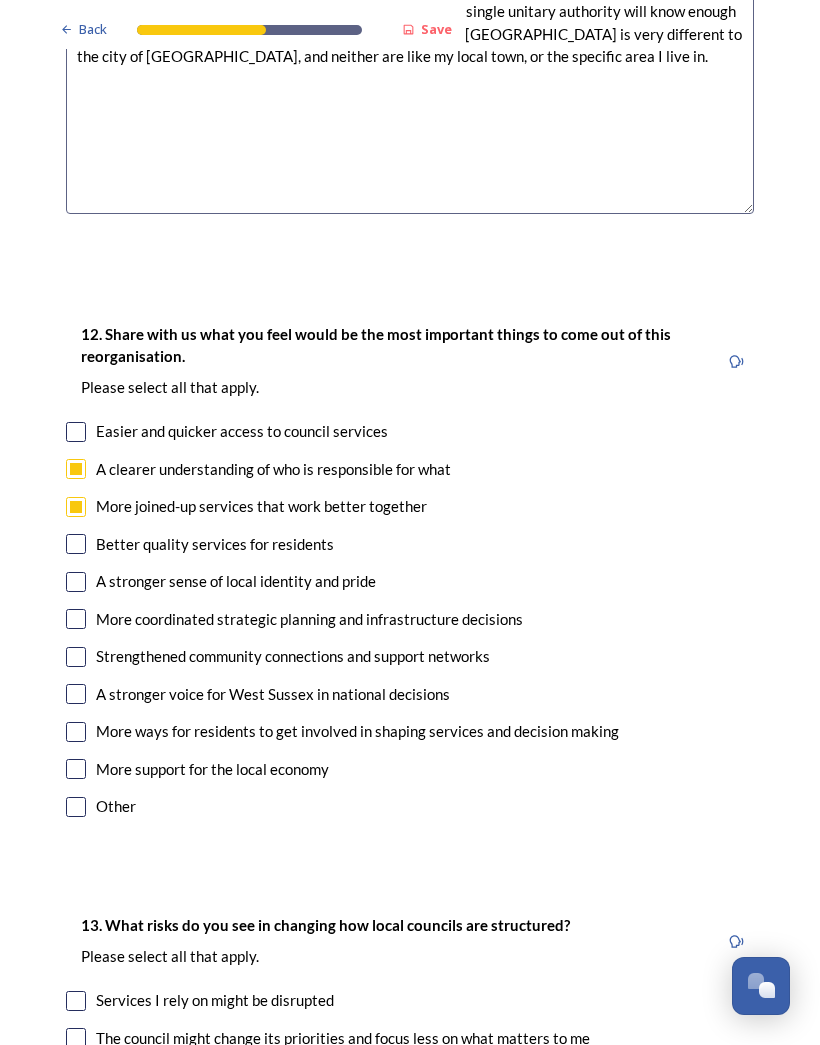click at bounding box center (76, 544) 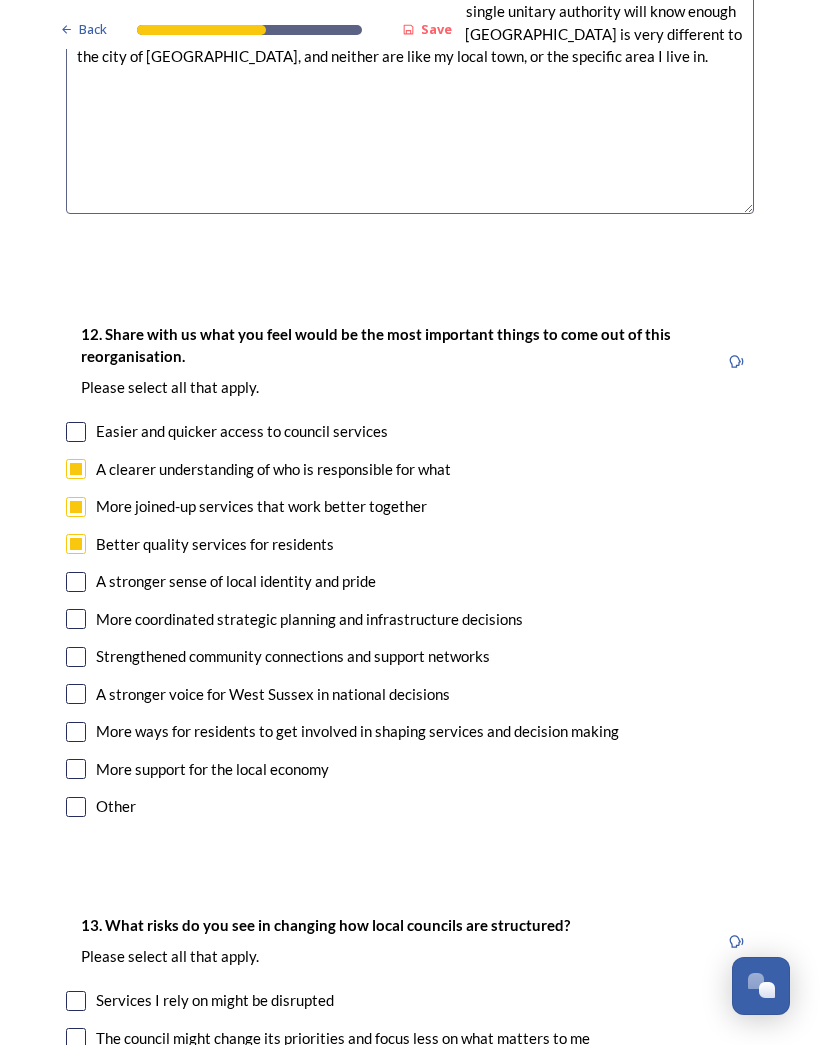 click at bounding box center [76, 619] 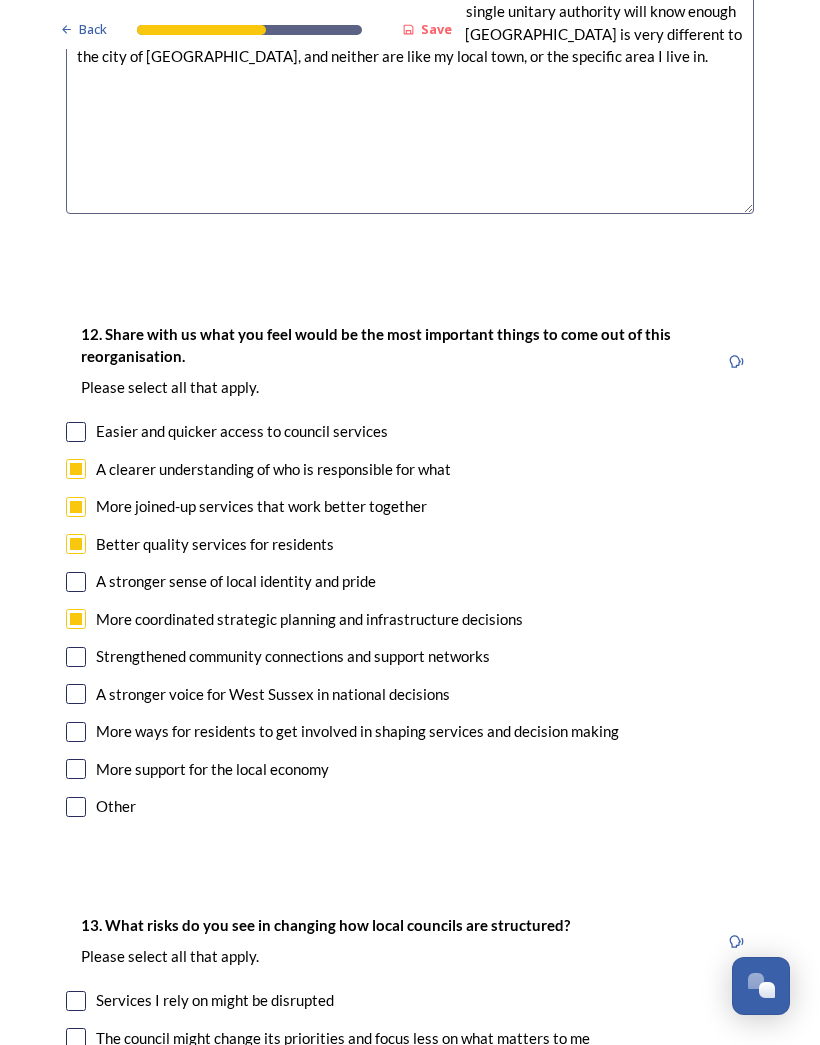 click at bounding box center [76, 657] 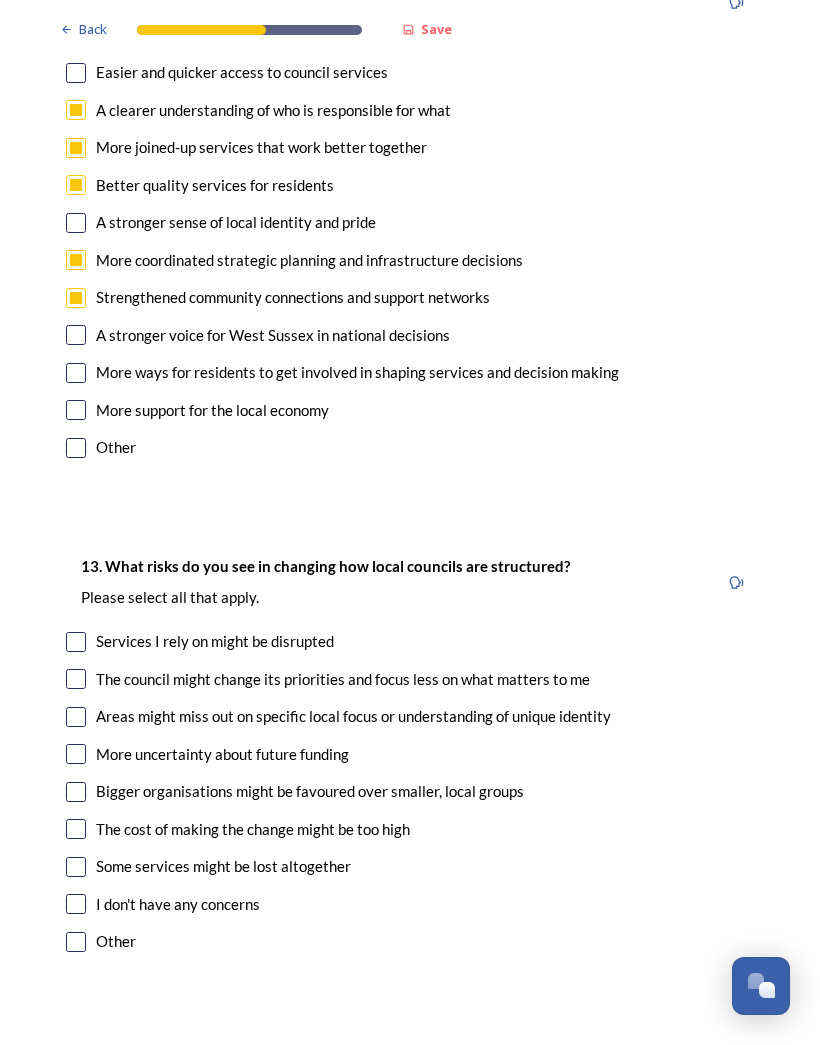 scroll, scrollTop: 3822, scrollLeft: 0, axis: vertical 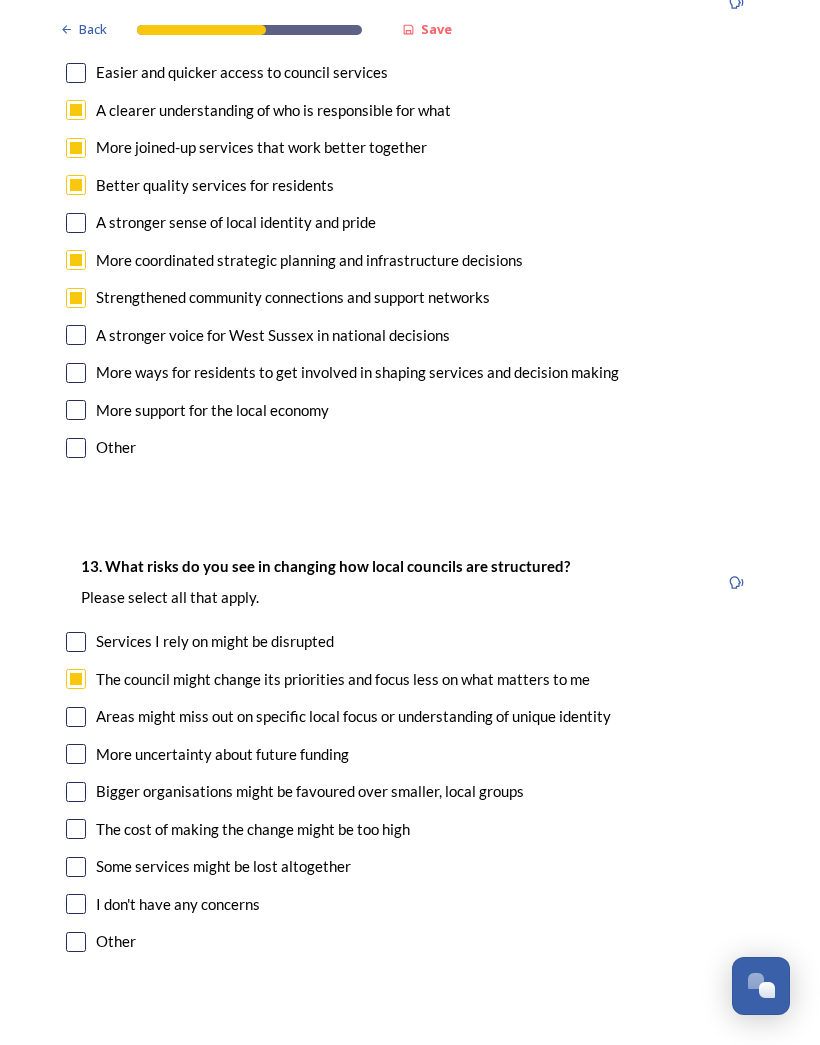 click at bounding box center [76, 717] 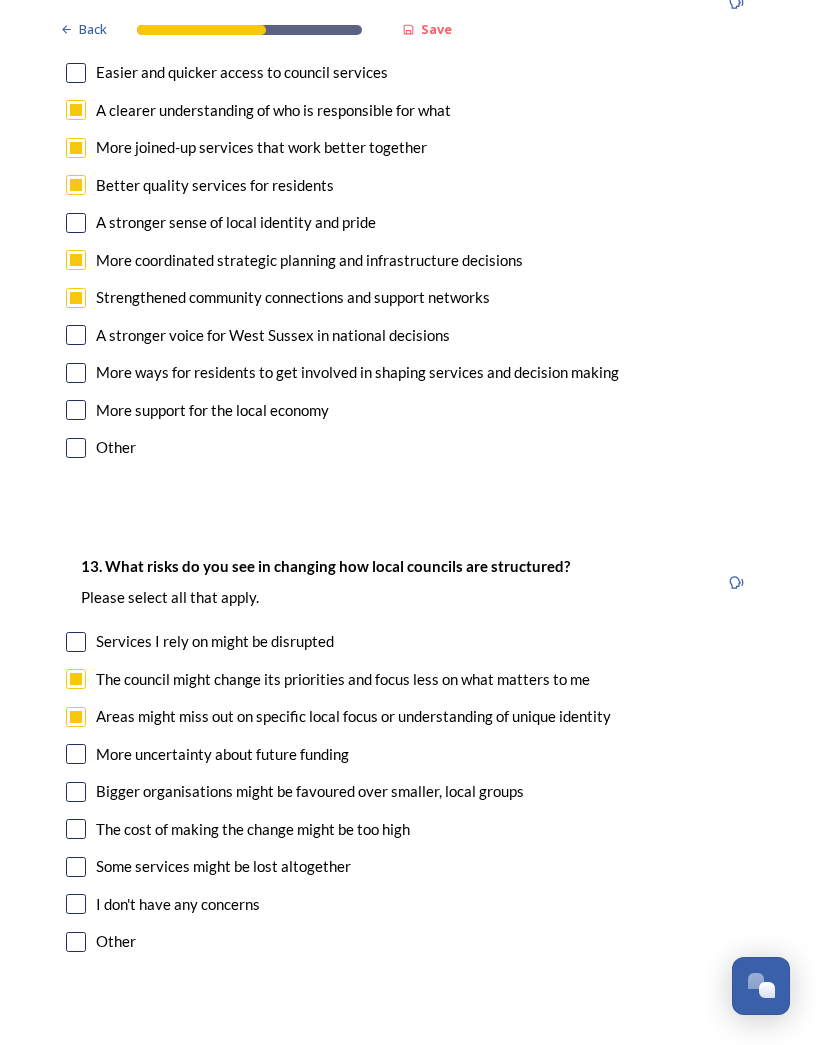 click at bounding box center [76, 792] 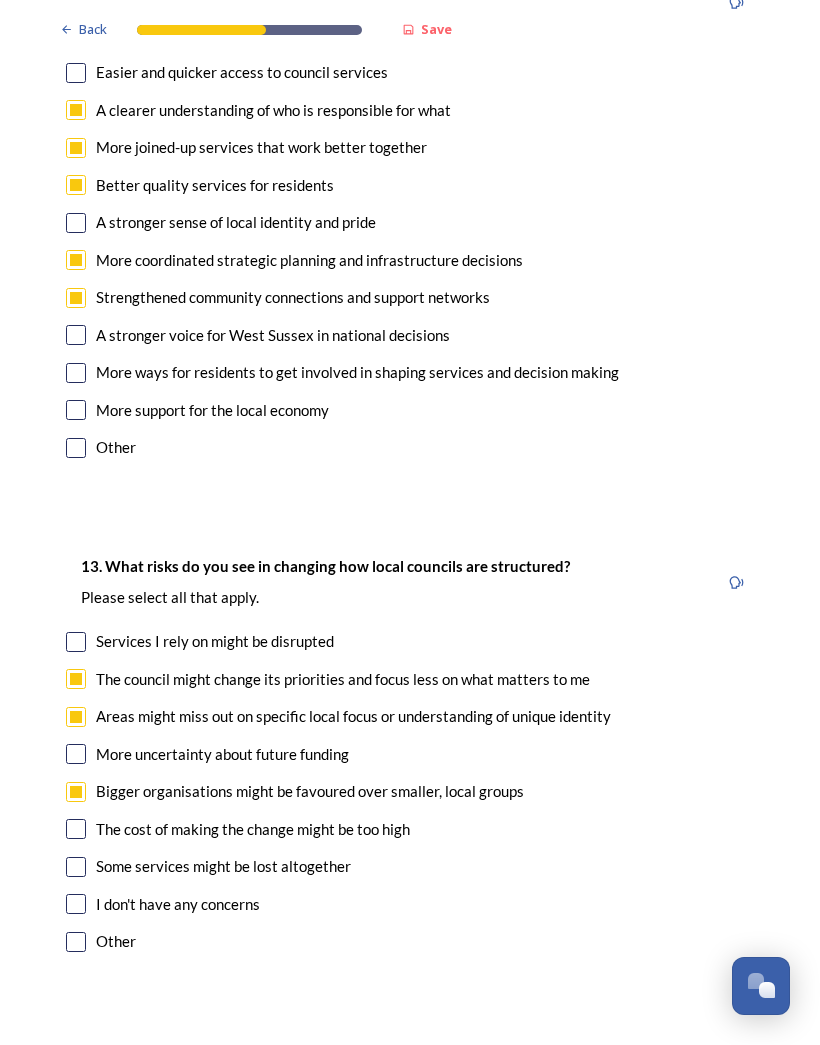 click at bounding box center (76, 829) 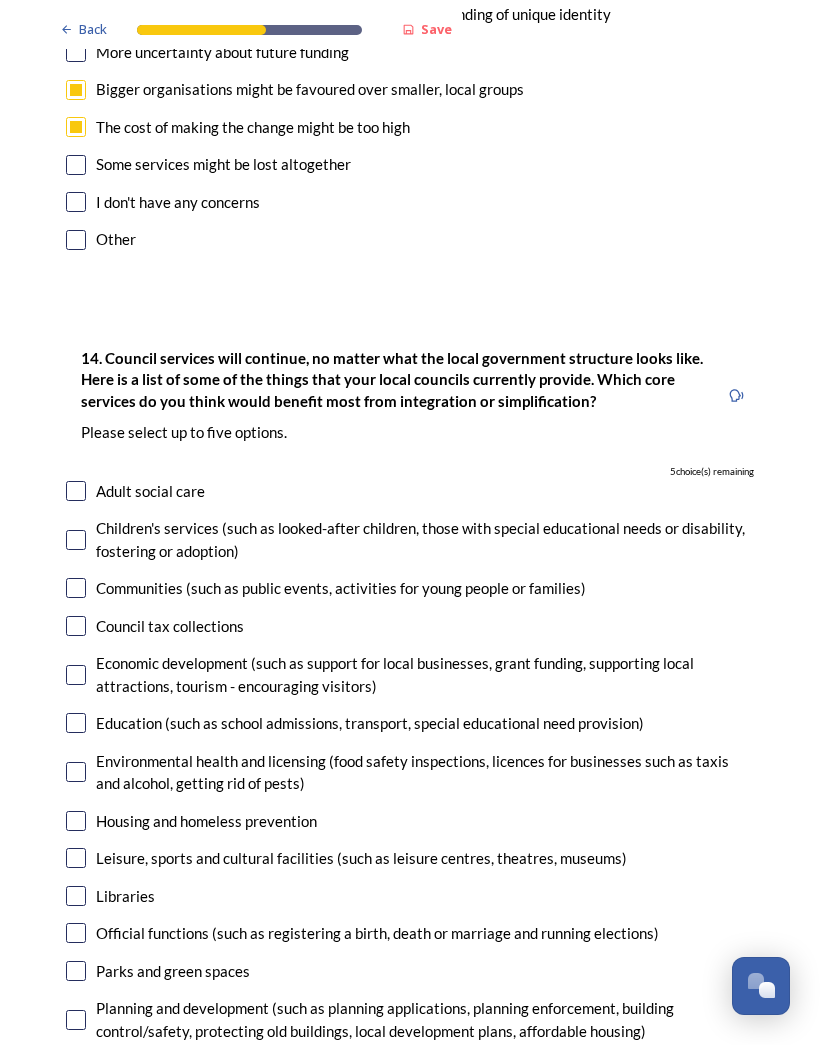 scroll, scrollTop: 4524, scrollLeft: 0, axis: vertical 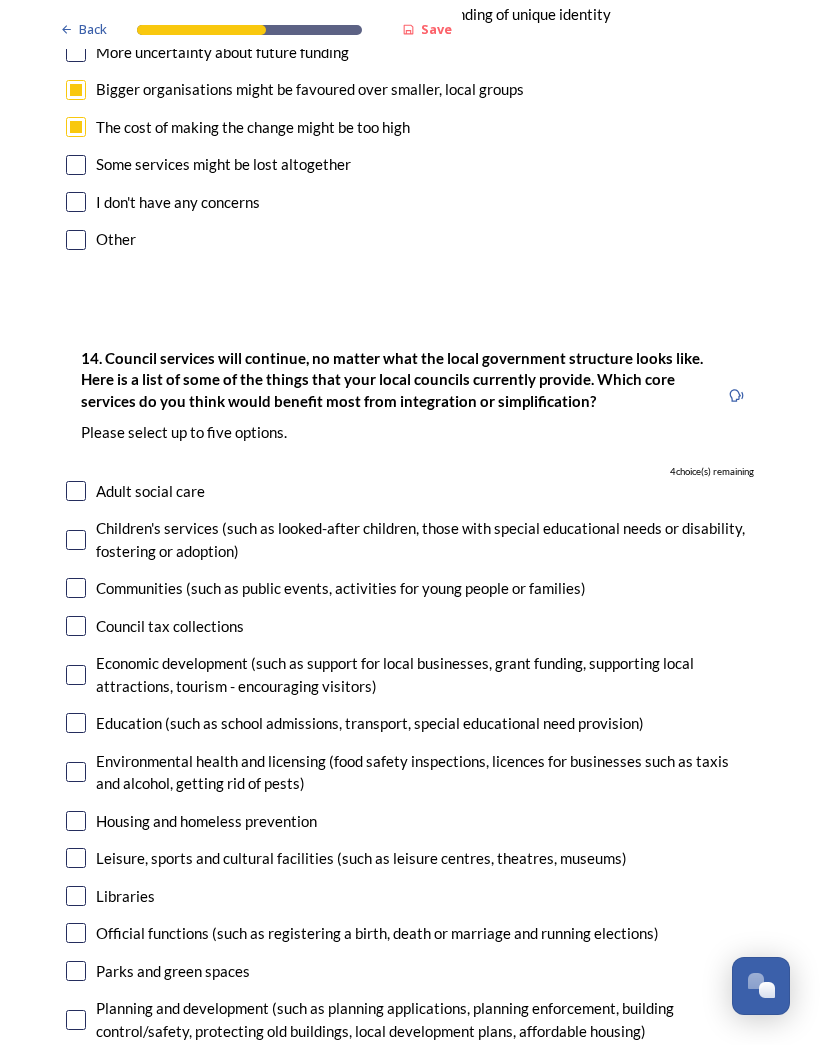 checkbox on "true" 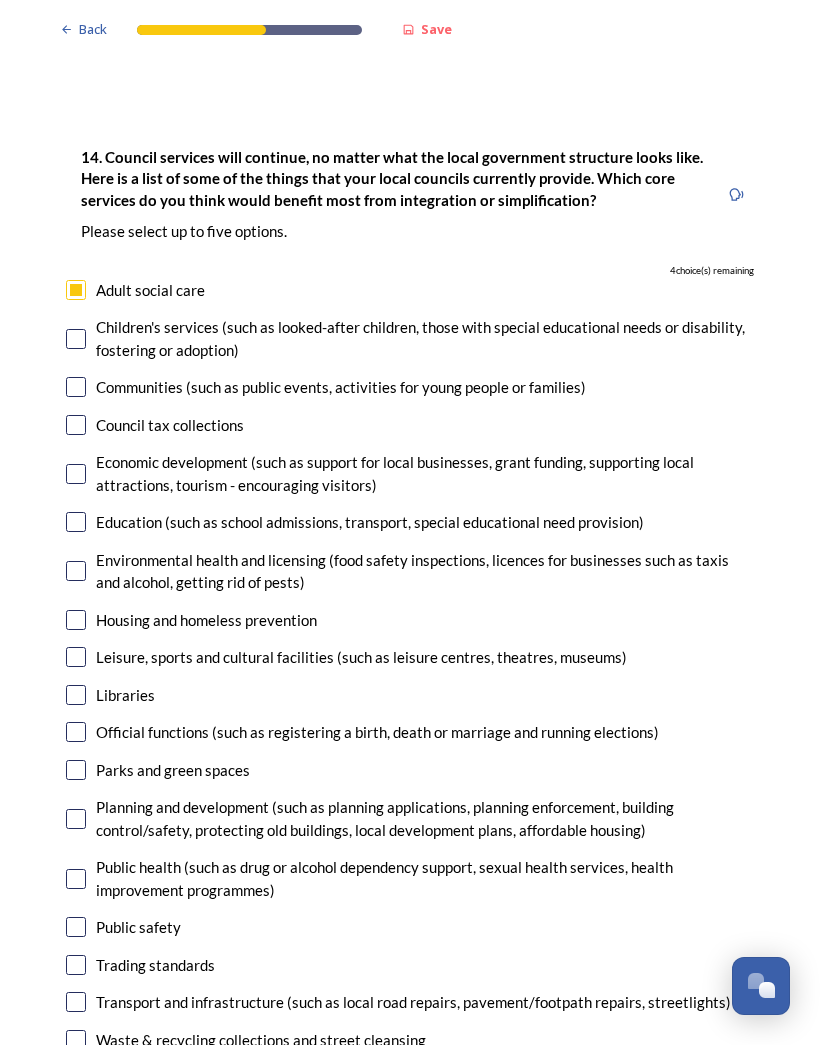 scroll, scrollTop: 4725, scrollLeft: 0, axis: vertical 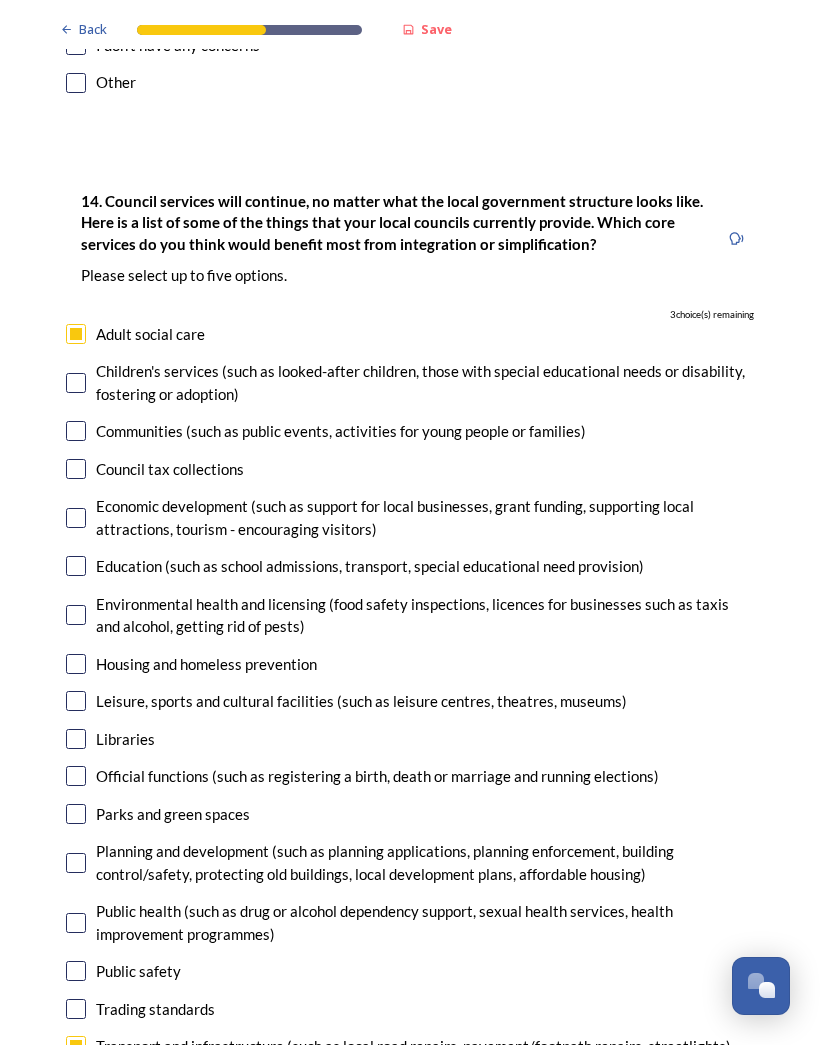 click at bounding box center [76, 518] 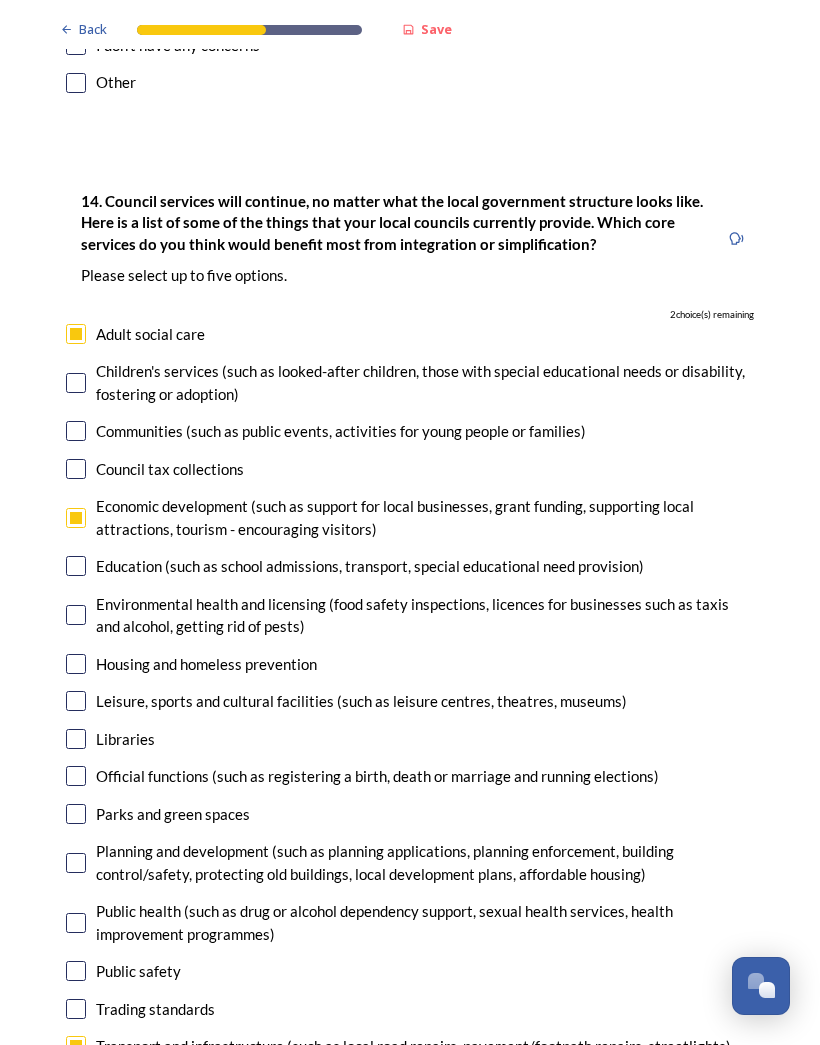 click at bounding box center (76, 776) 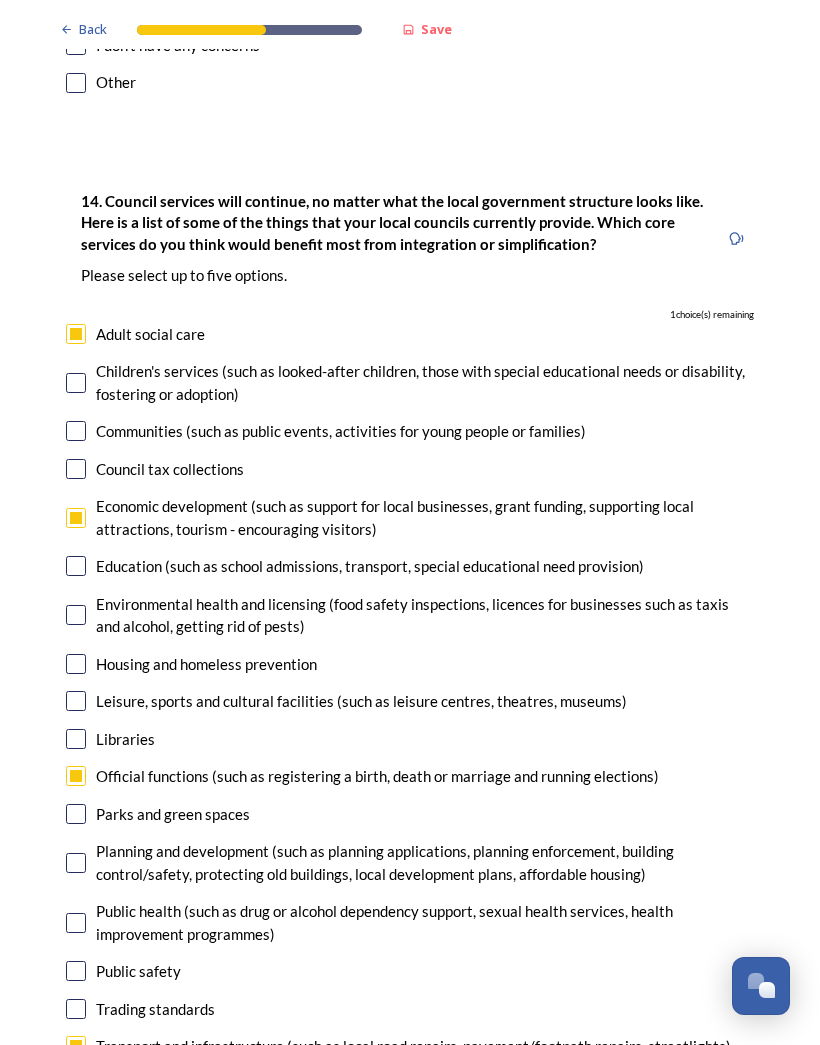 click at bounding box center (76, 863) 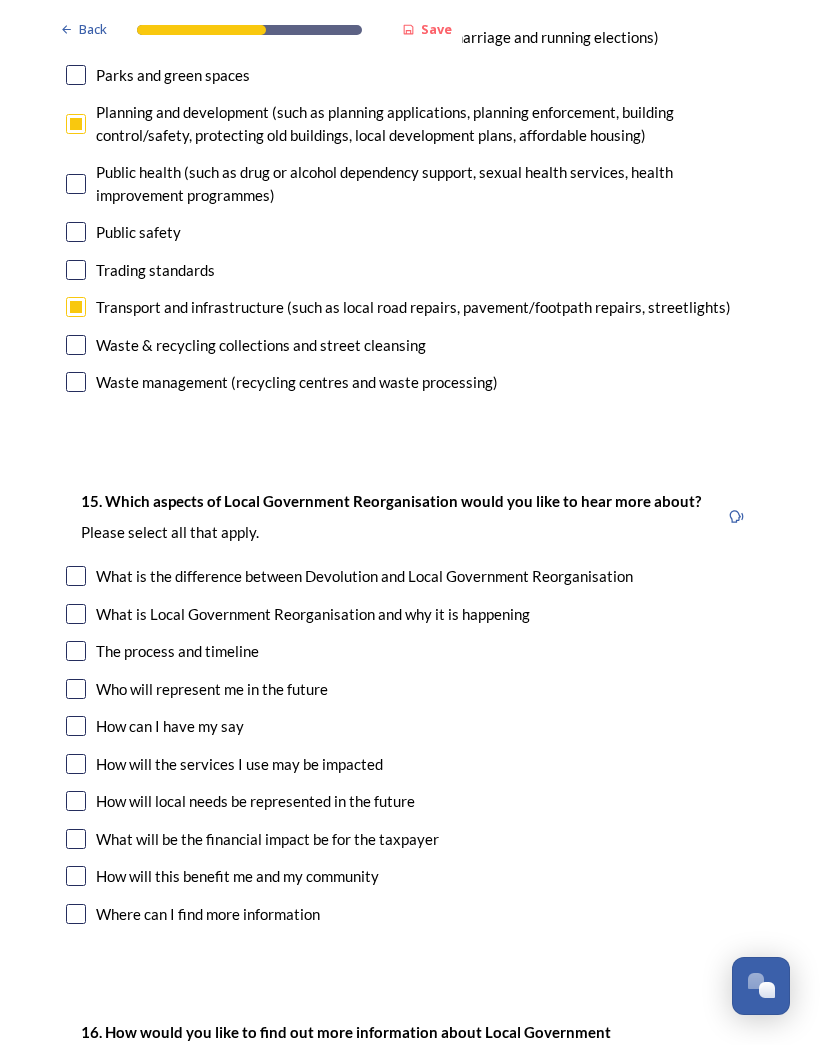 scroll, scrollTop: 5423, scrollLeft: 0, axis: vertical 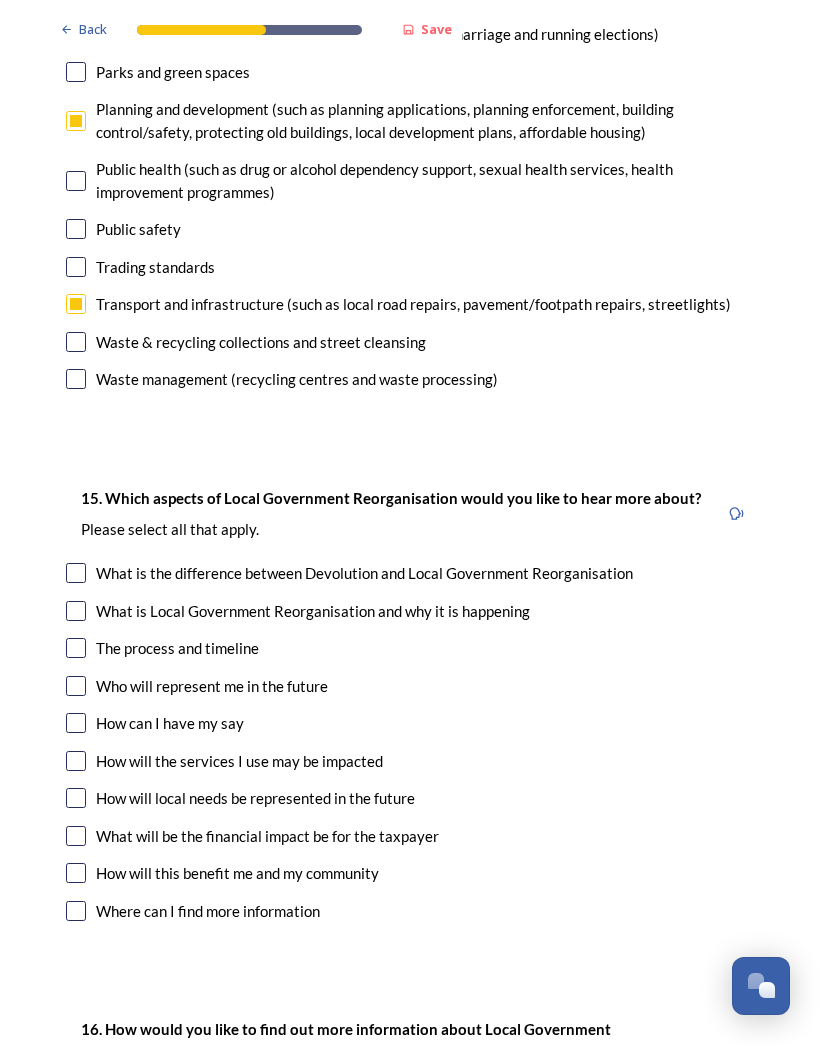 click at bounding box center [76, 686] 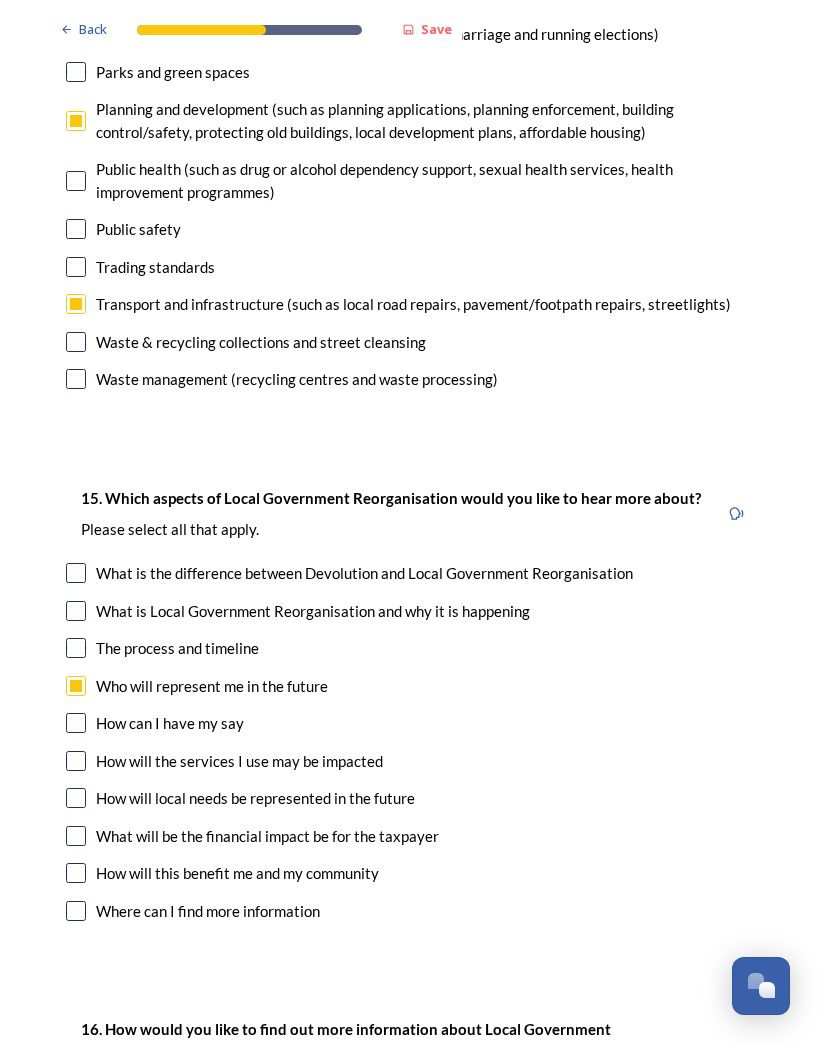 click at bounding box center (76, 798) 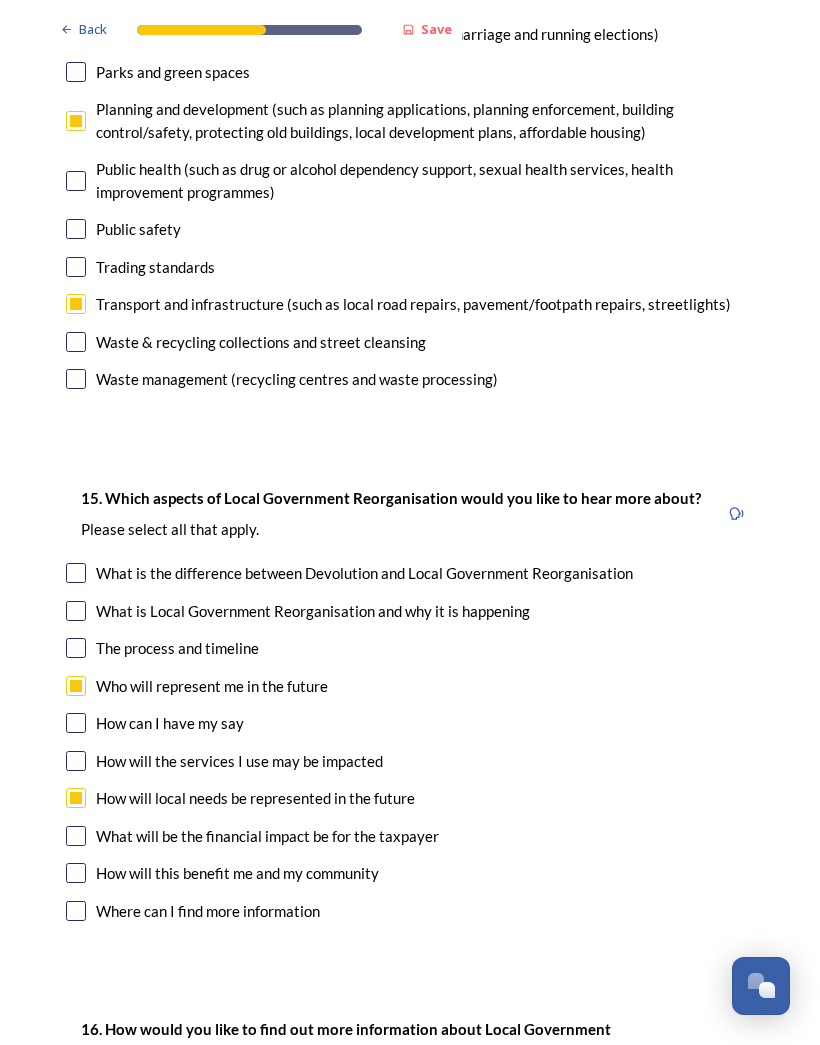 click at bounding box center (76, 836) 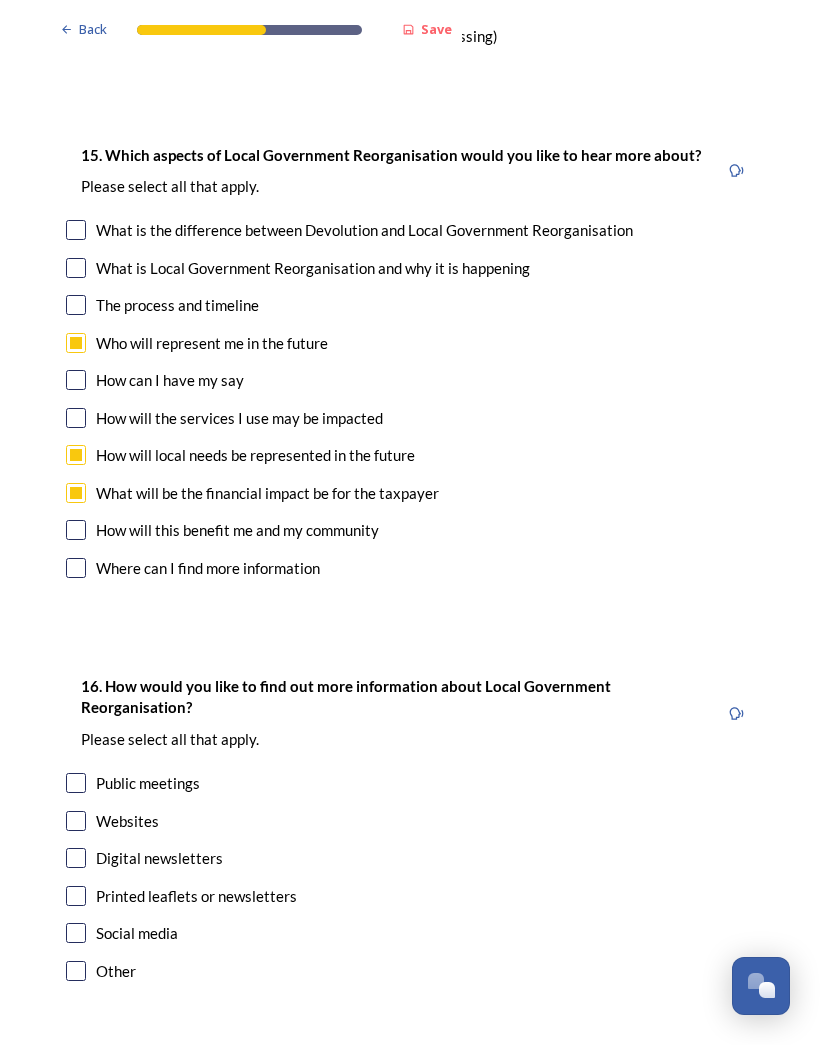 scroll, scrollTop: 5767, scrollLeft: 0, axis: vertical 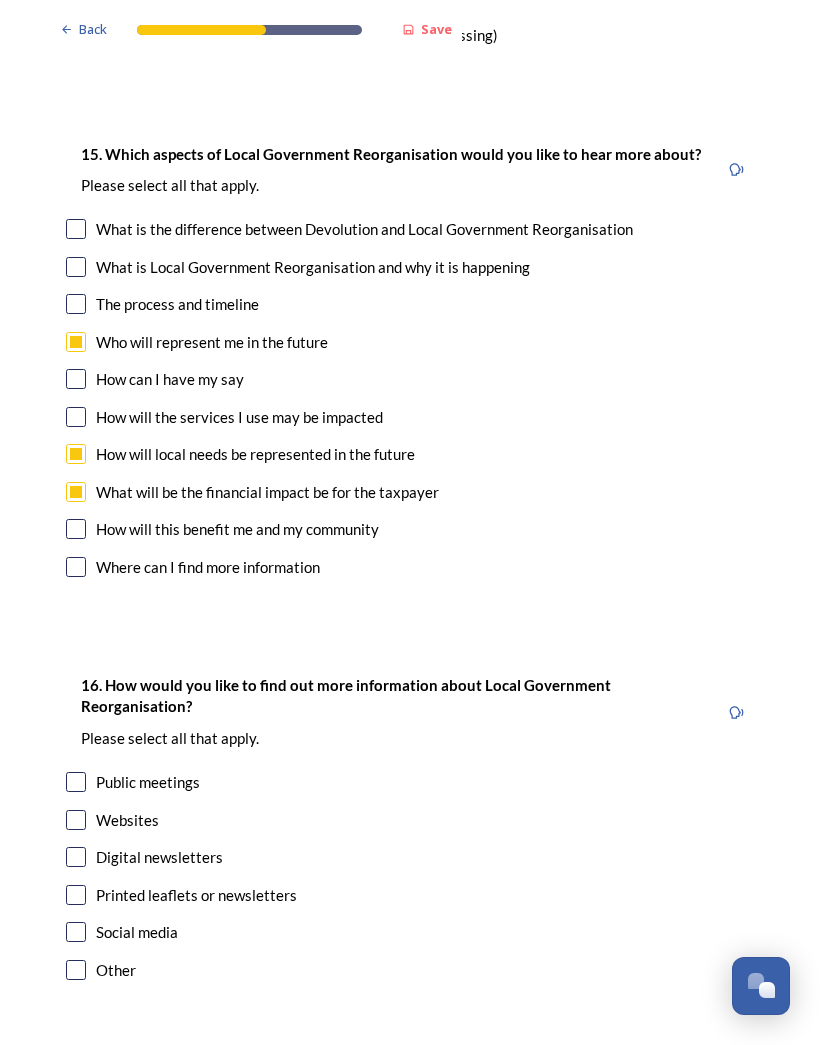 click at bounding box center [76, 820] 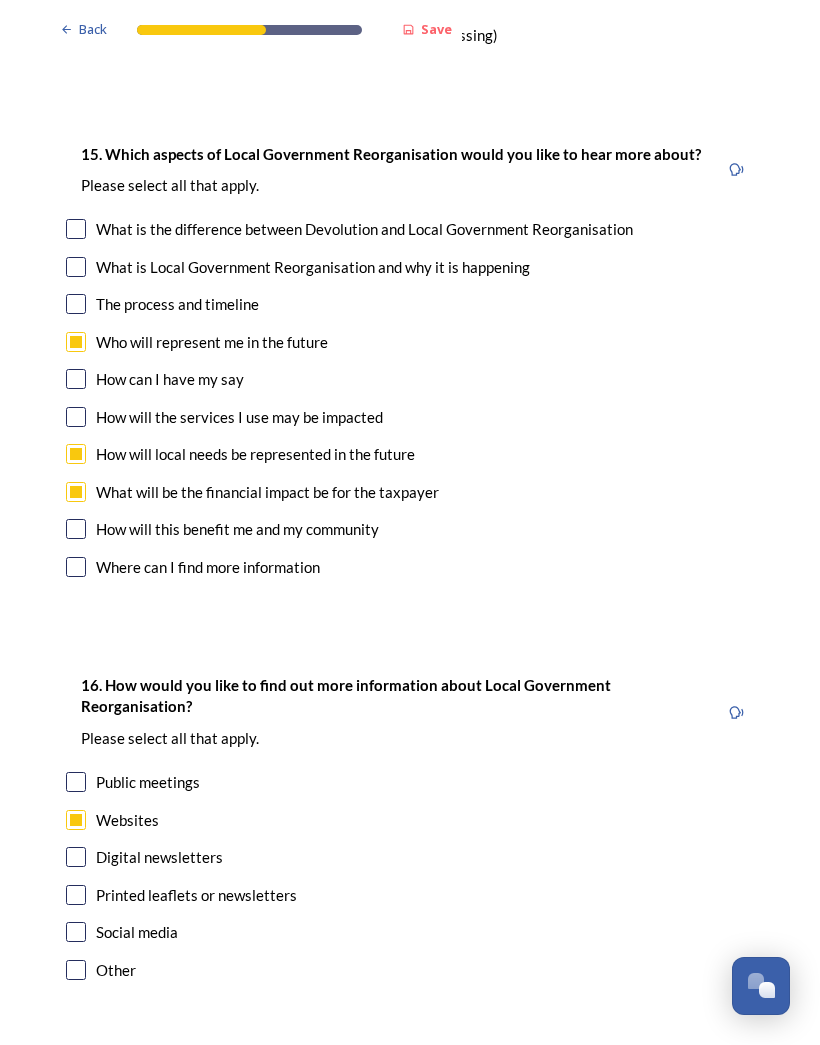 click at bounding box center (76, 932) 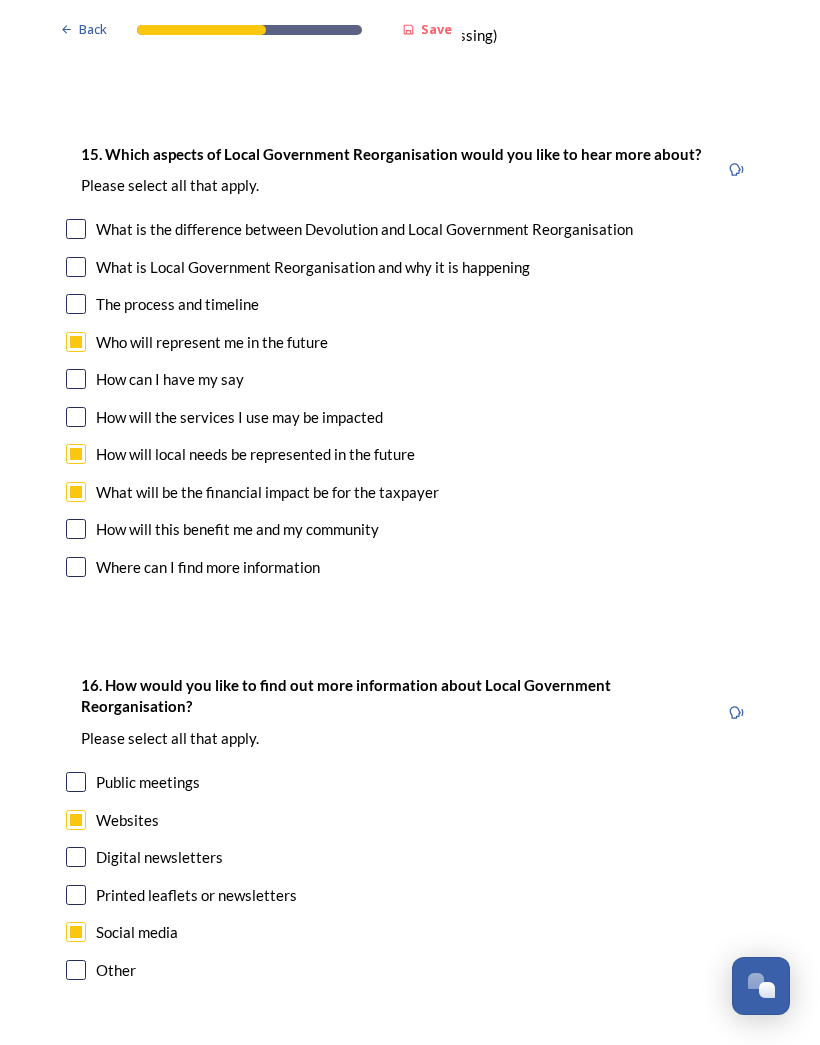click on "Continue" at bounding box center [396, 1080] 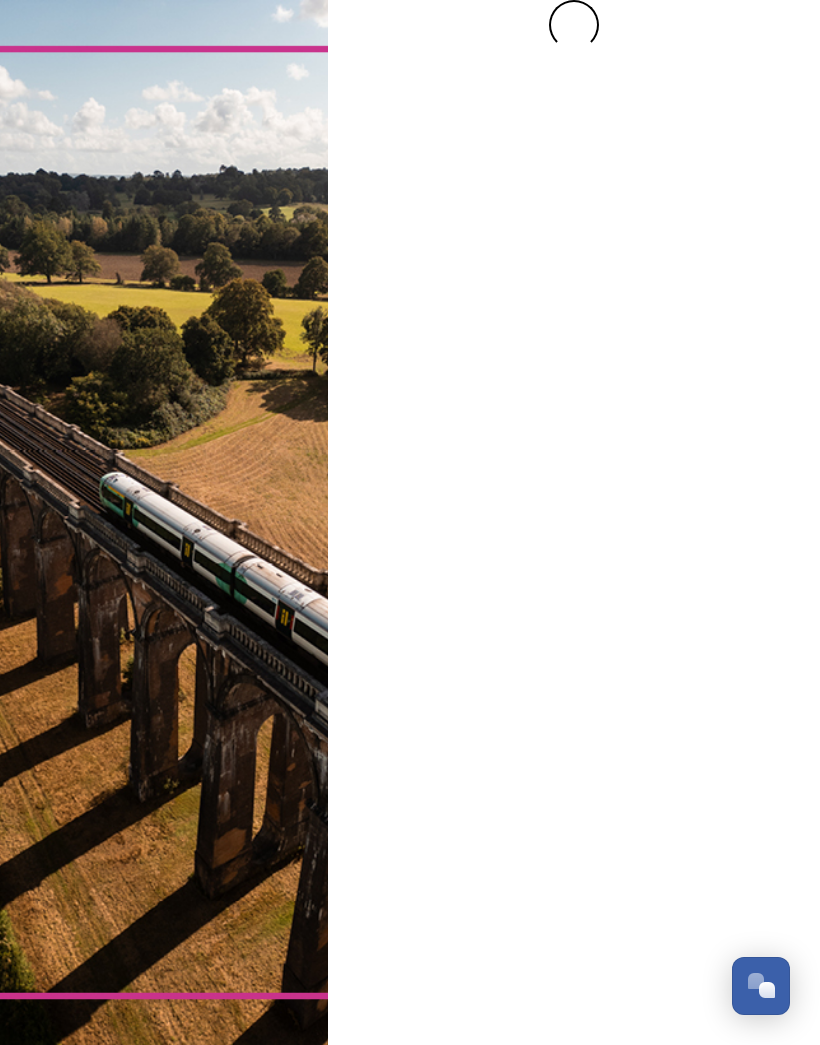 scroll, scrollTop: 0, scrollLeft: 0, axis: both 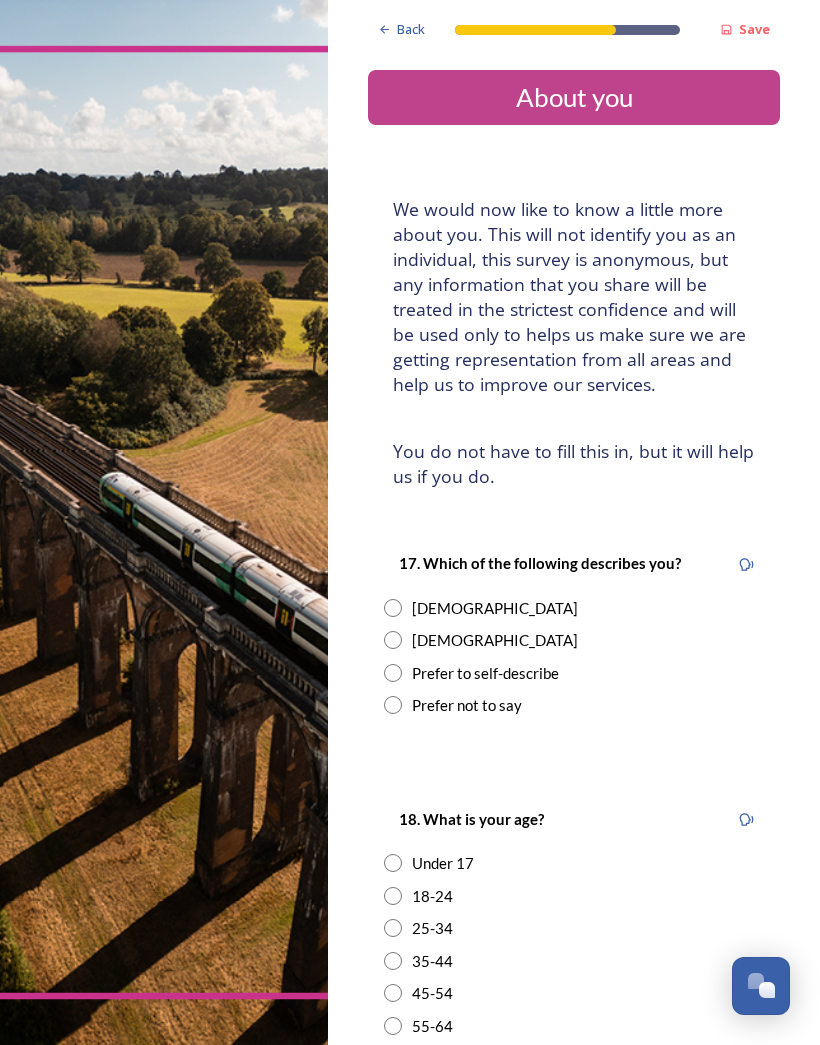 click at bounding box center (393, 608) 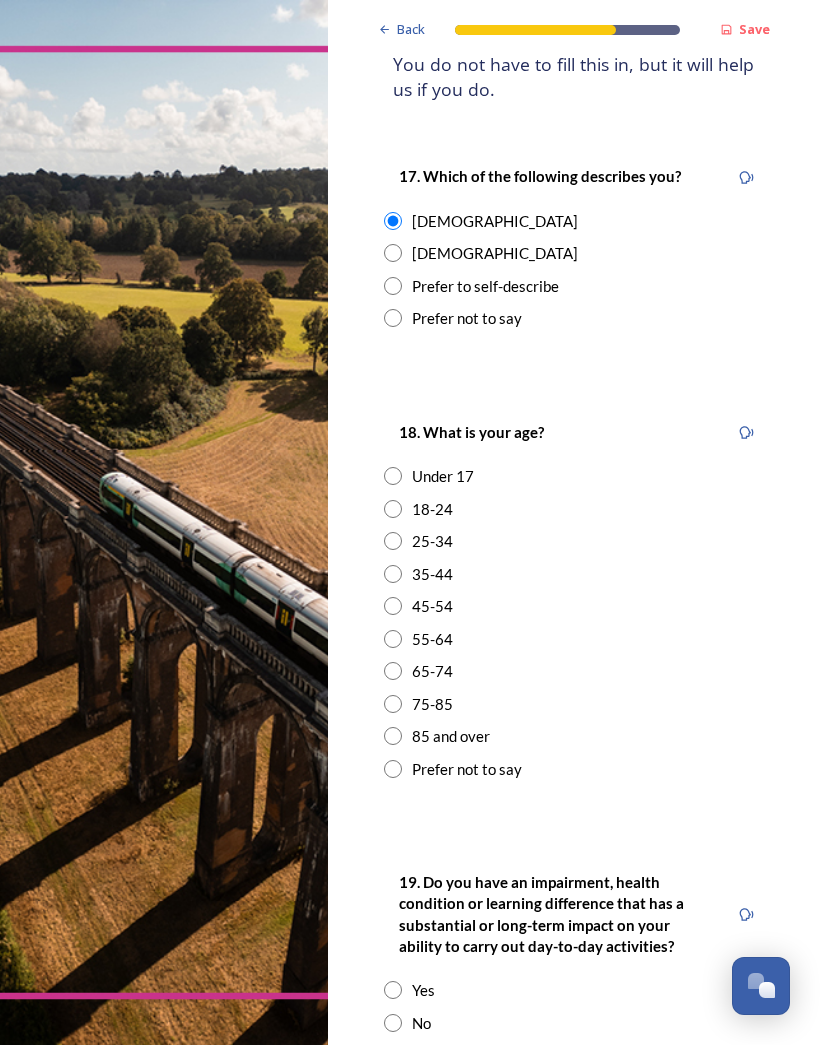 scroll, scrollTop: 392, scrollLeft: 0, axis: vertical 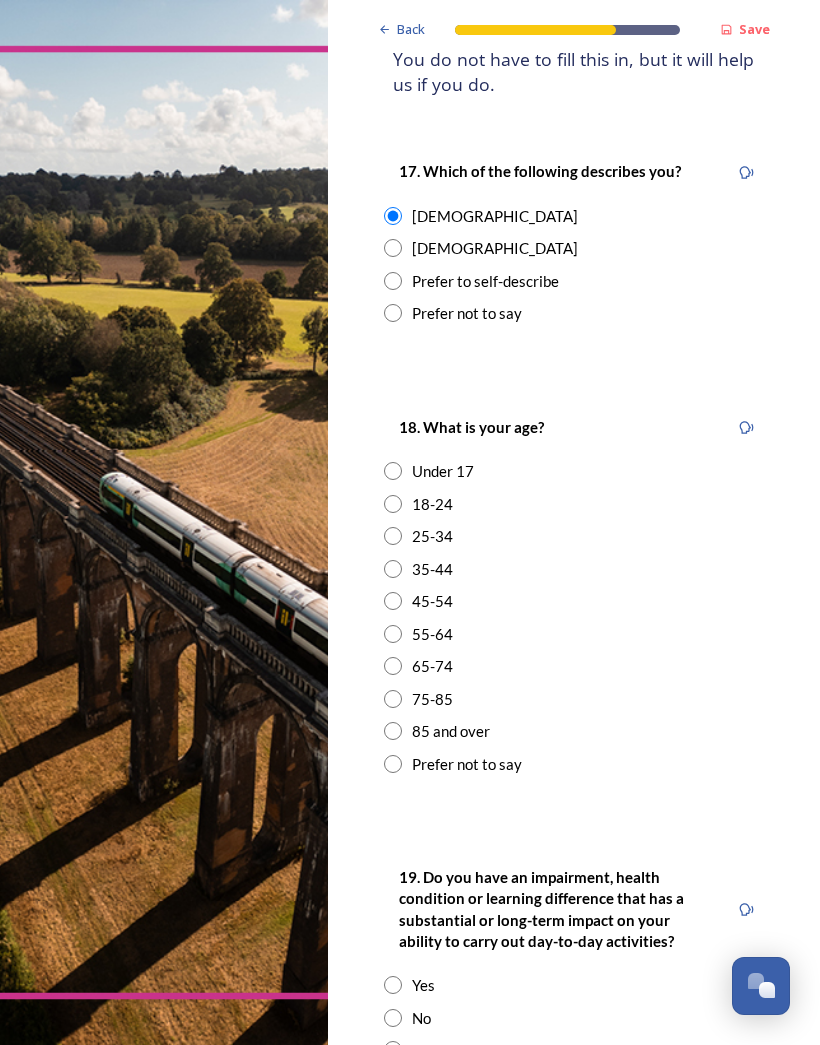 click at bounding box center (393, 634) 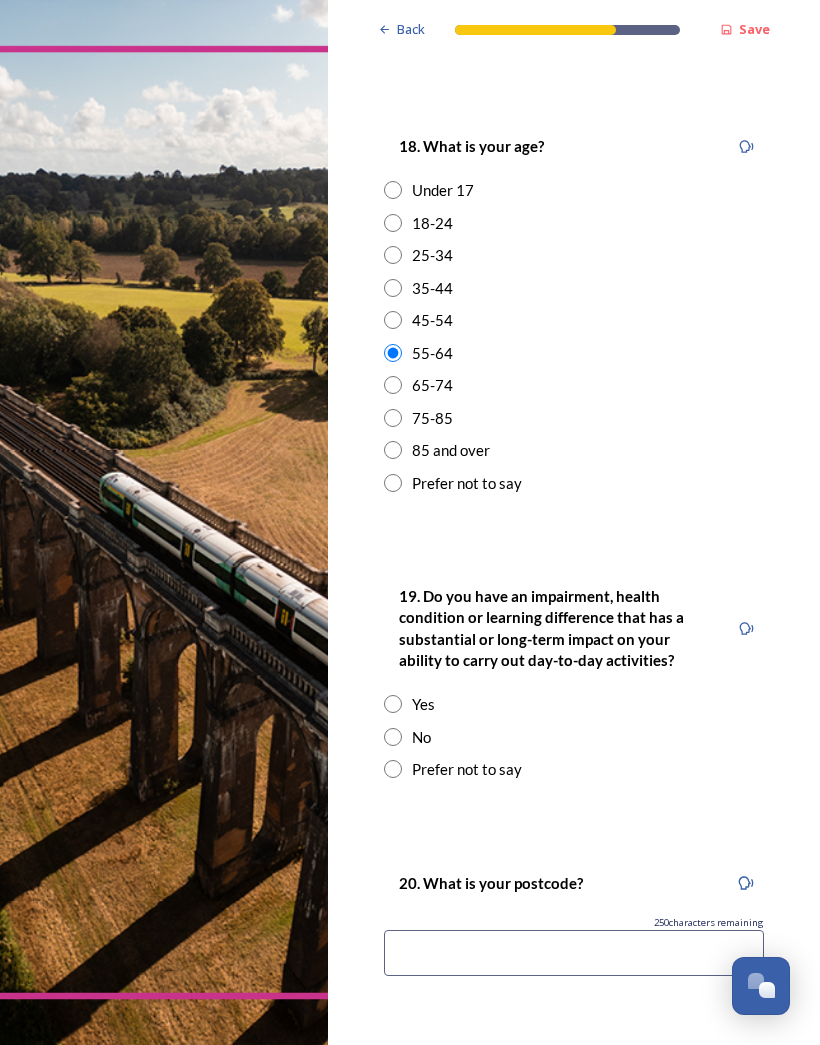 scroll, scrollTop: 673, scrollLeft: 0, axis: vertical 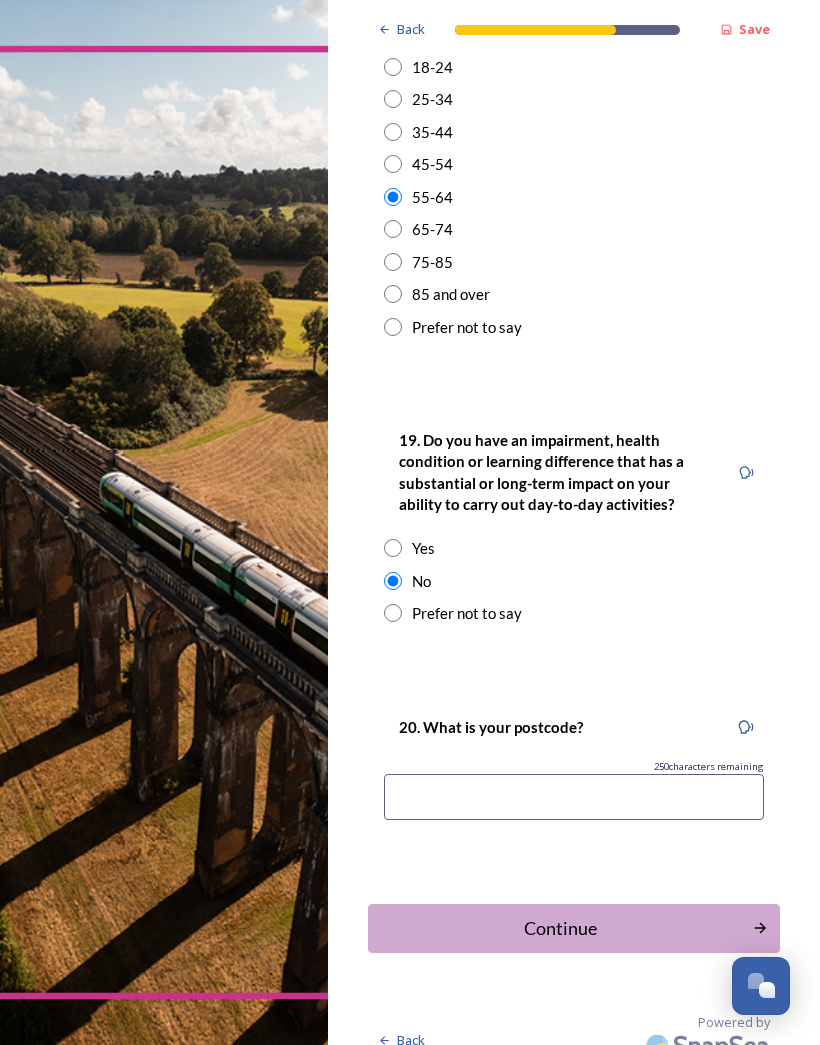 click at bounding box center [574, 797] 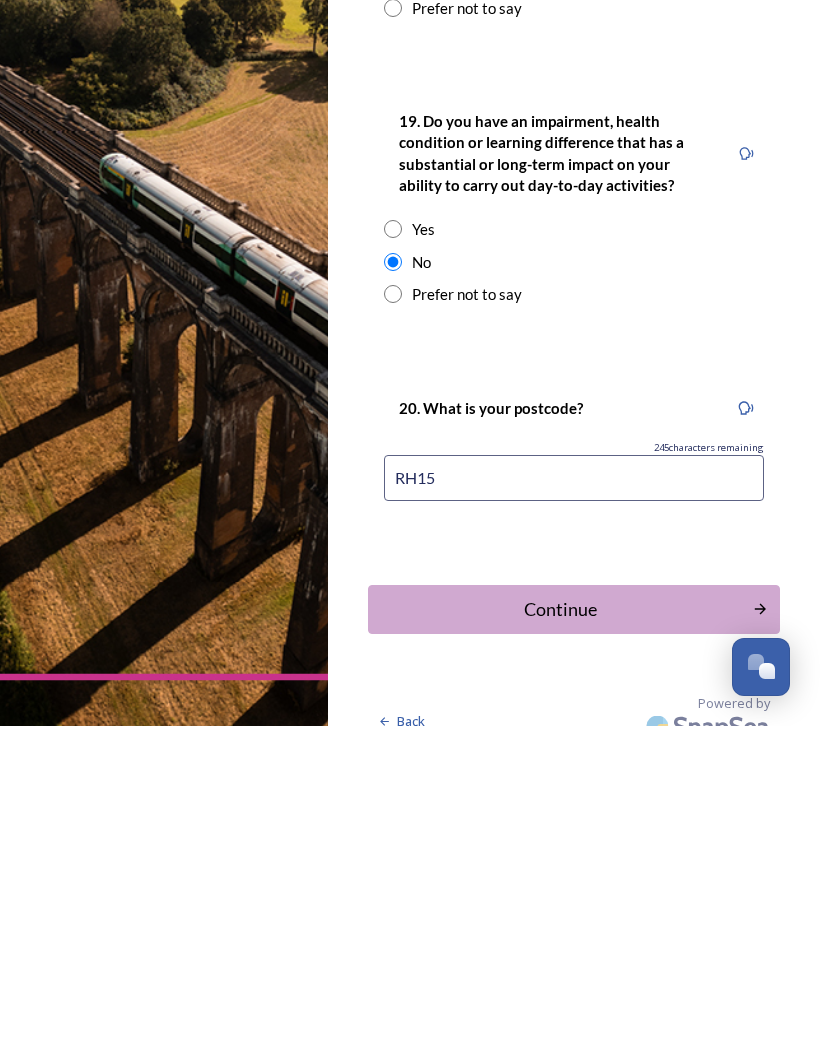 type on "RH15 0" 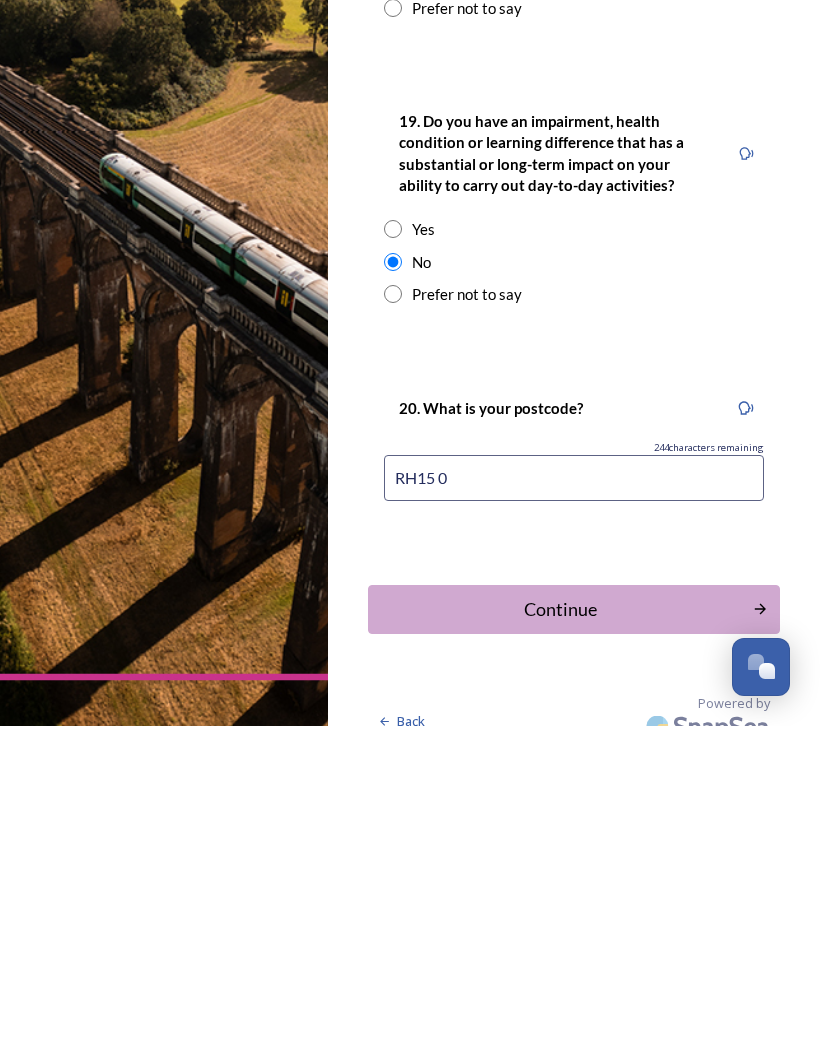 click on "Continue" at bounding box center (560, 928) 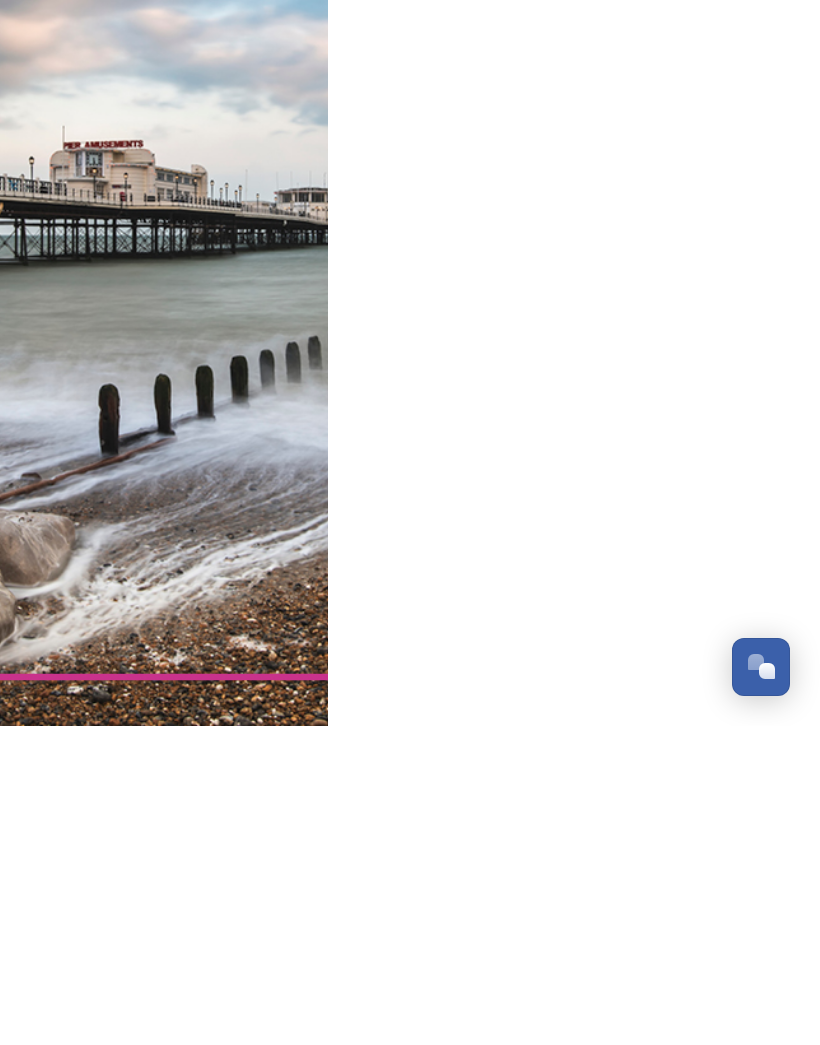 scroll, scrollTop: 0, scrollLeft: 0, axis: both 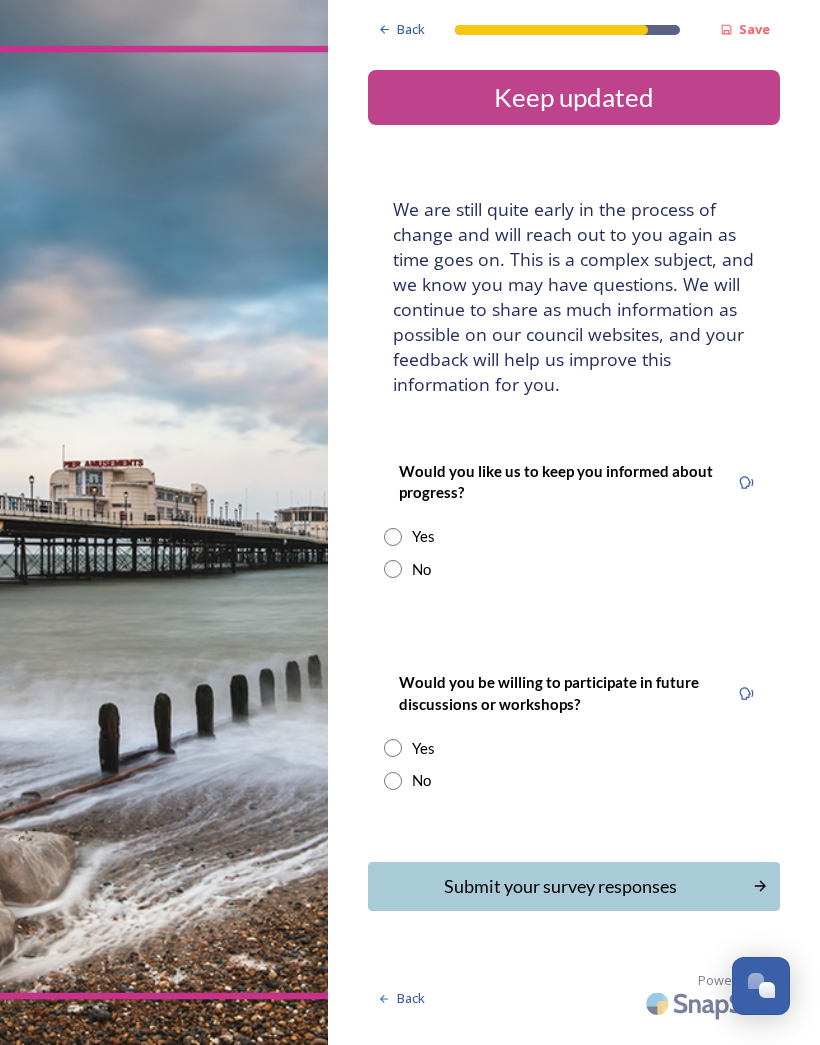 click at bounding box center (393, 569) 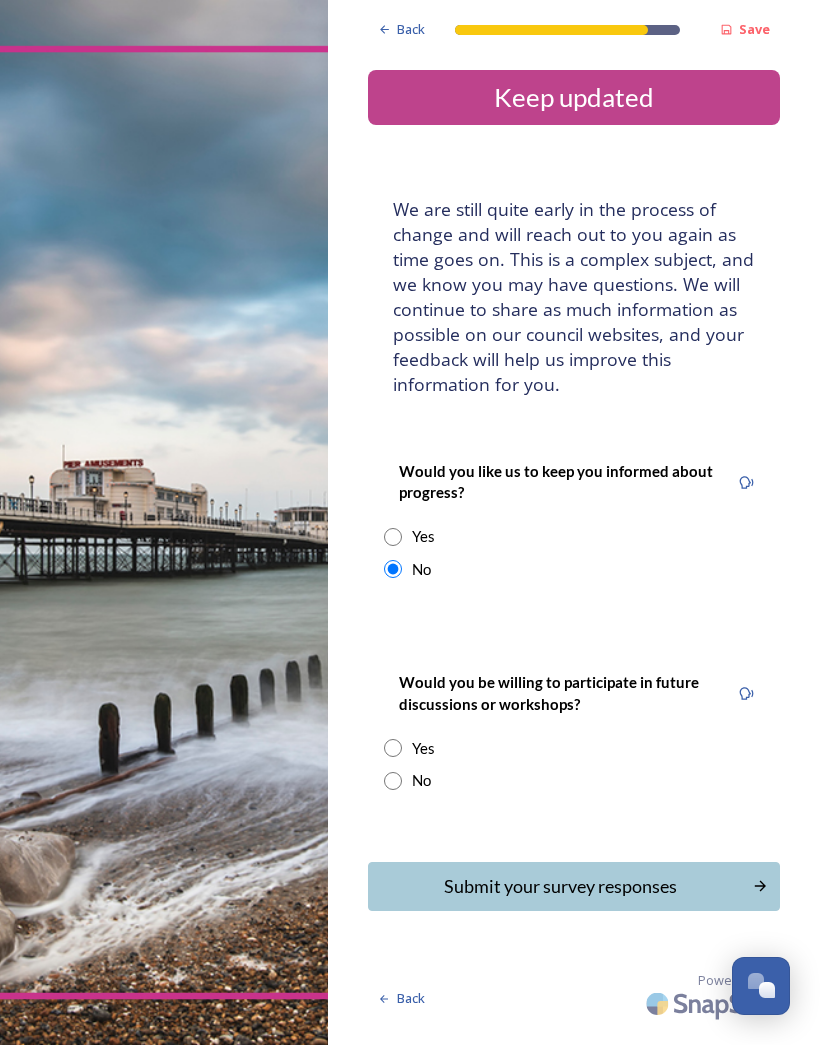 click at bounding box center (393, 781) 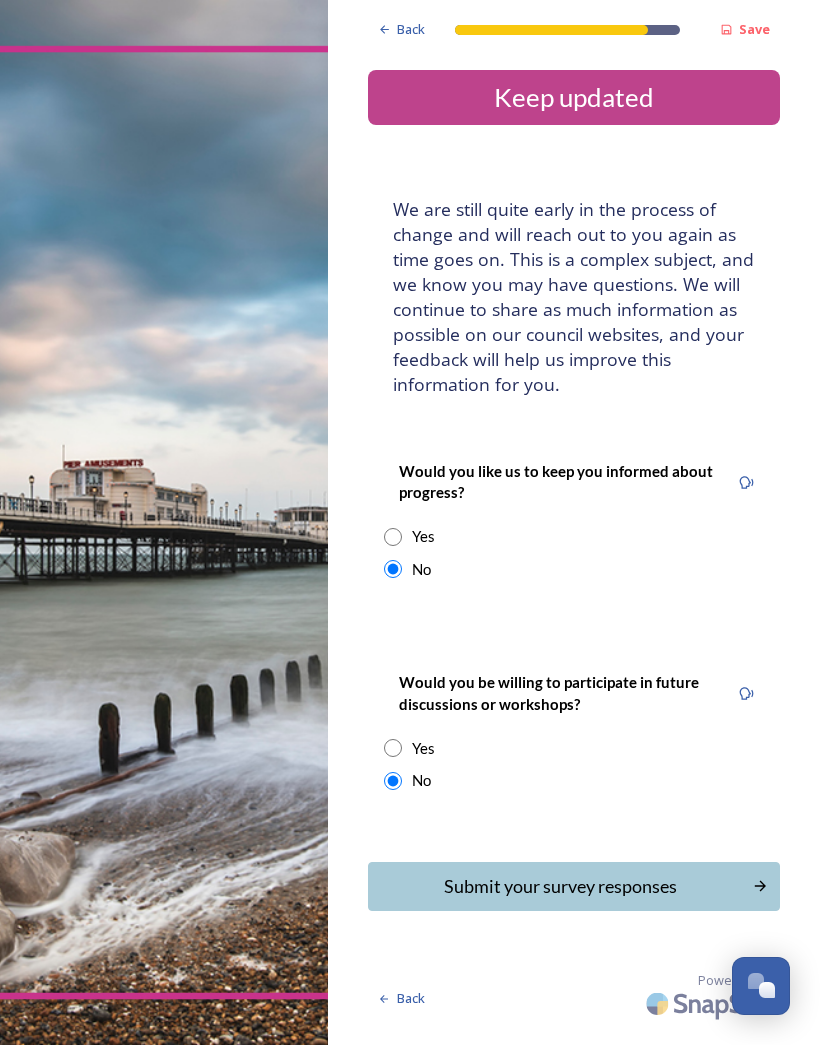 click on "Submit your survey responses" at bounding box center (560, 886) 